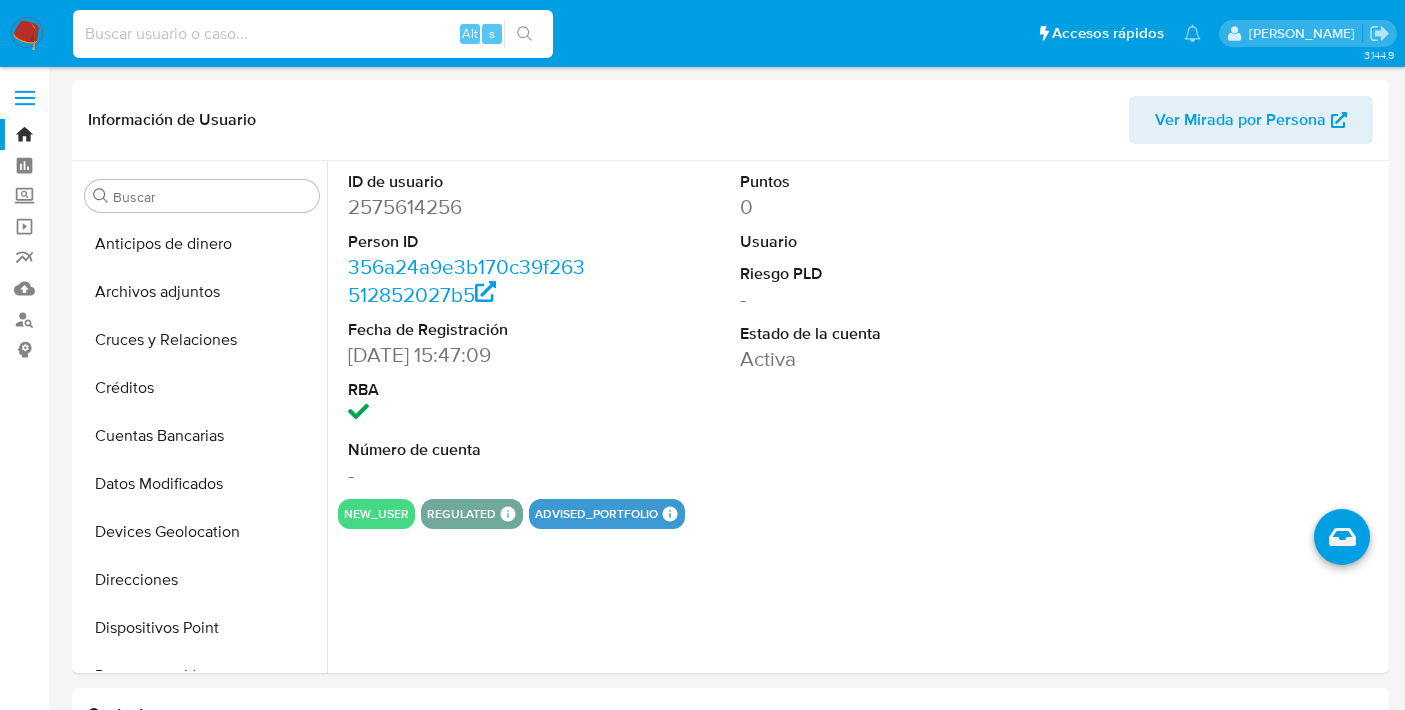 select on "10" 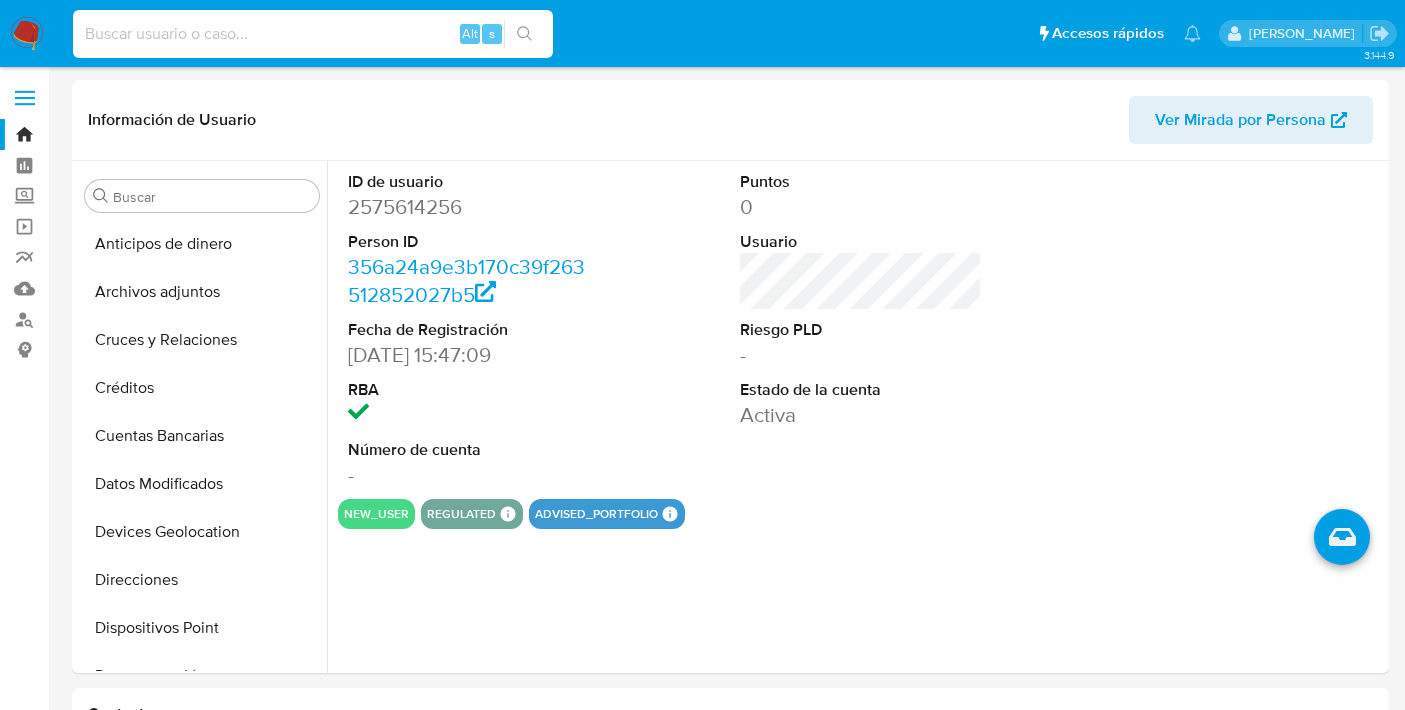scroll, scrollTop: 286, scrollLeft: 0, axis: vertical 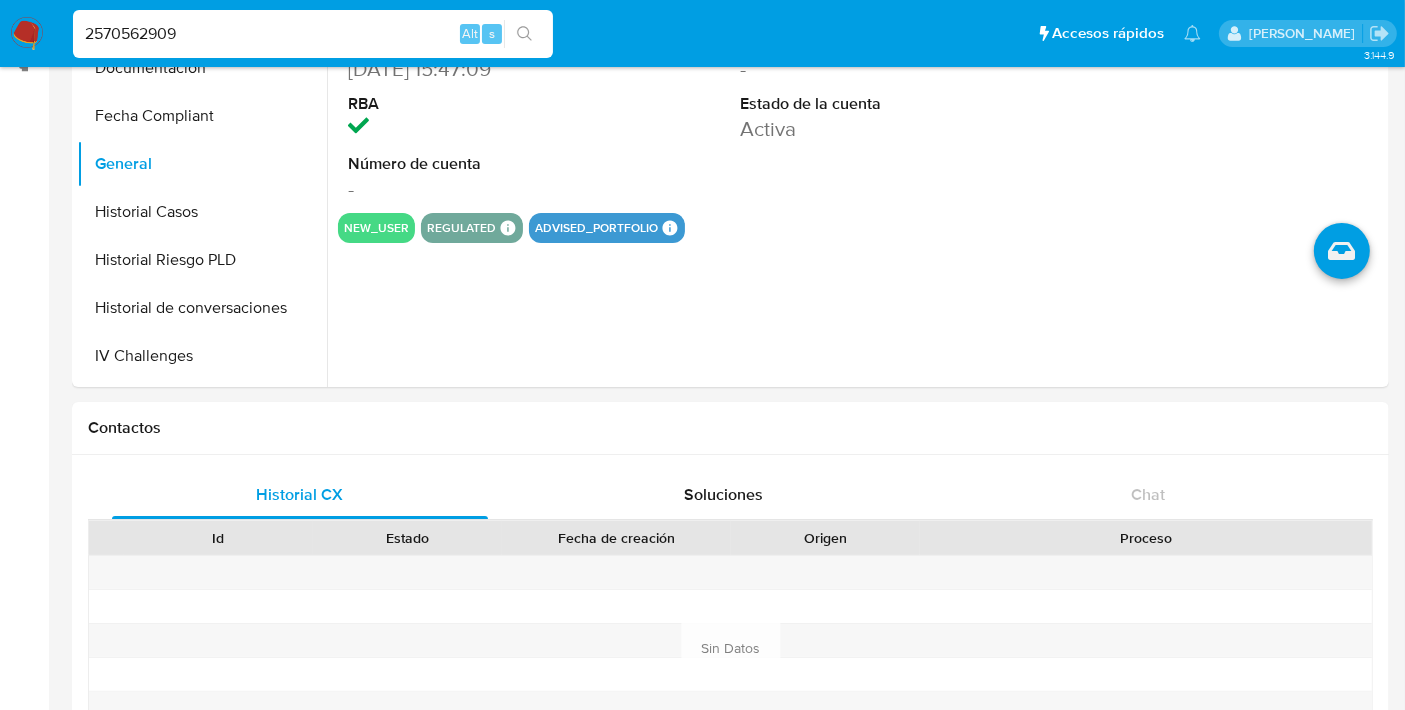 type on "2570562909" 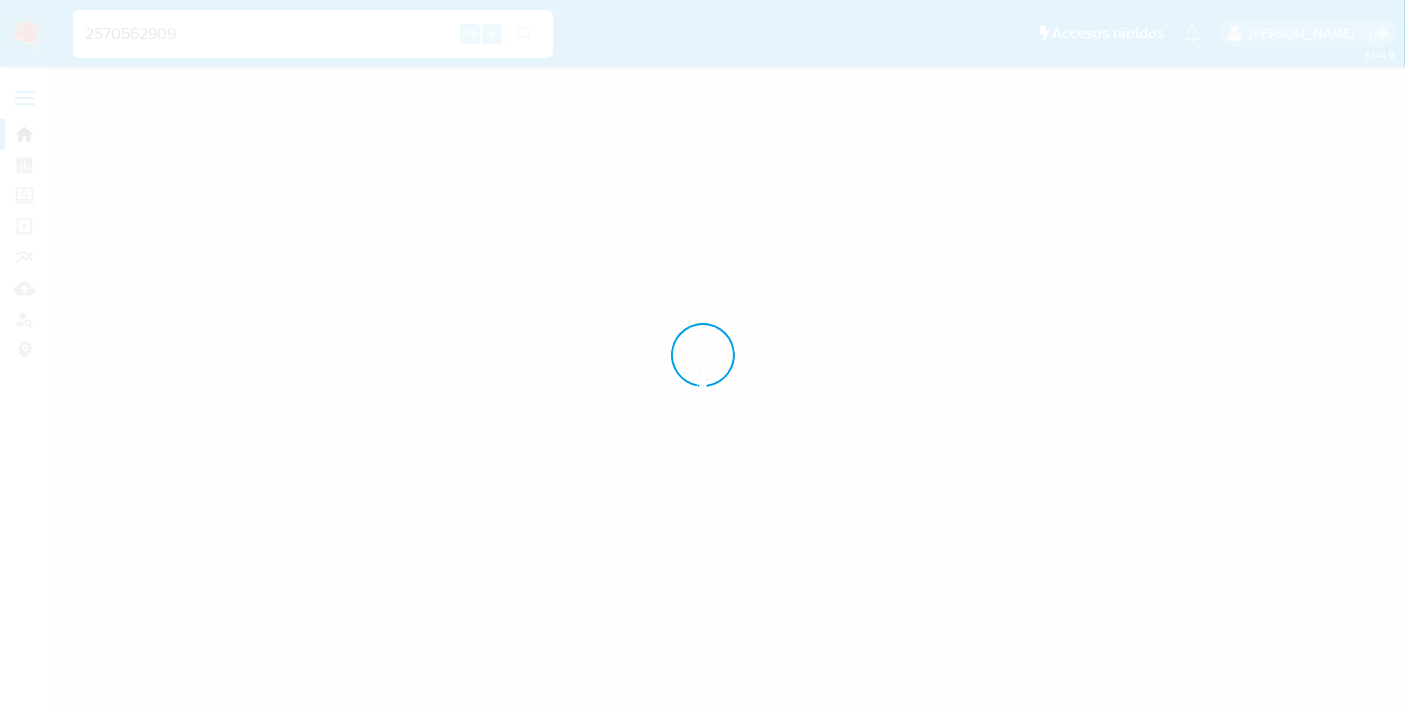 scroll, scrollTop: 0, scrollLeft: 0, axis: both 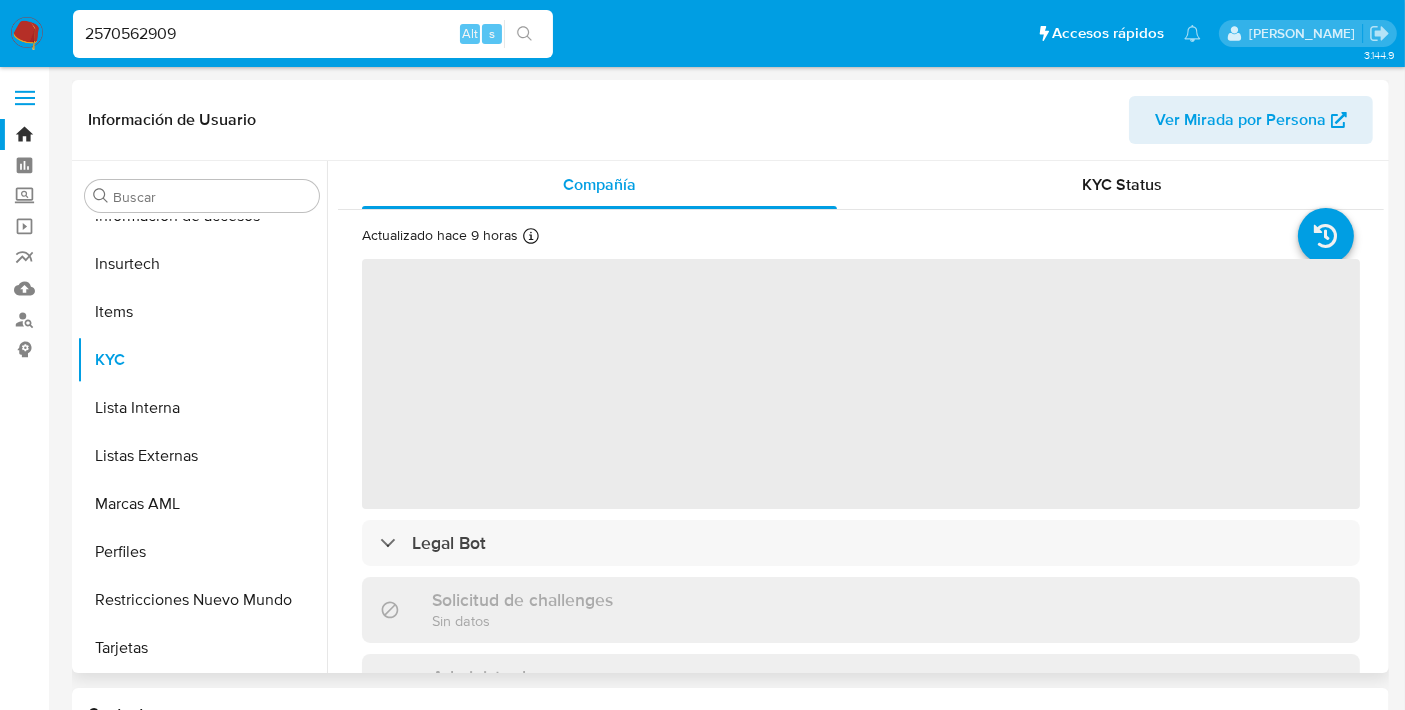 select on "10" 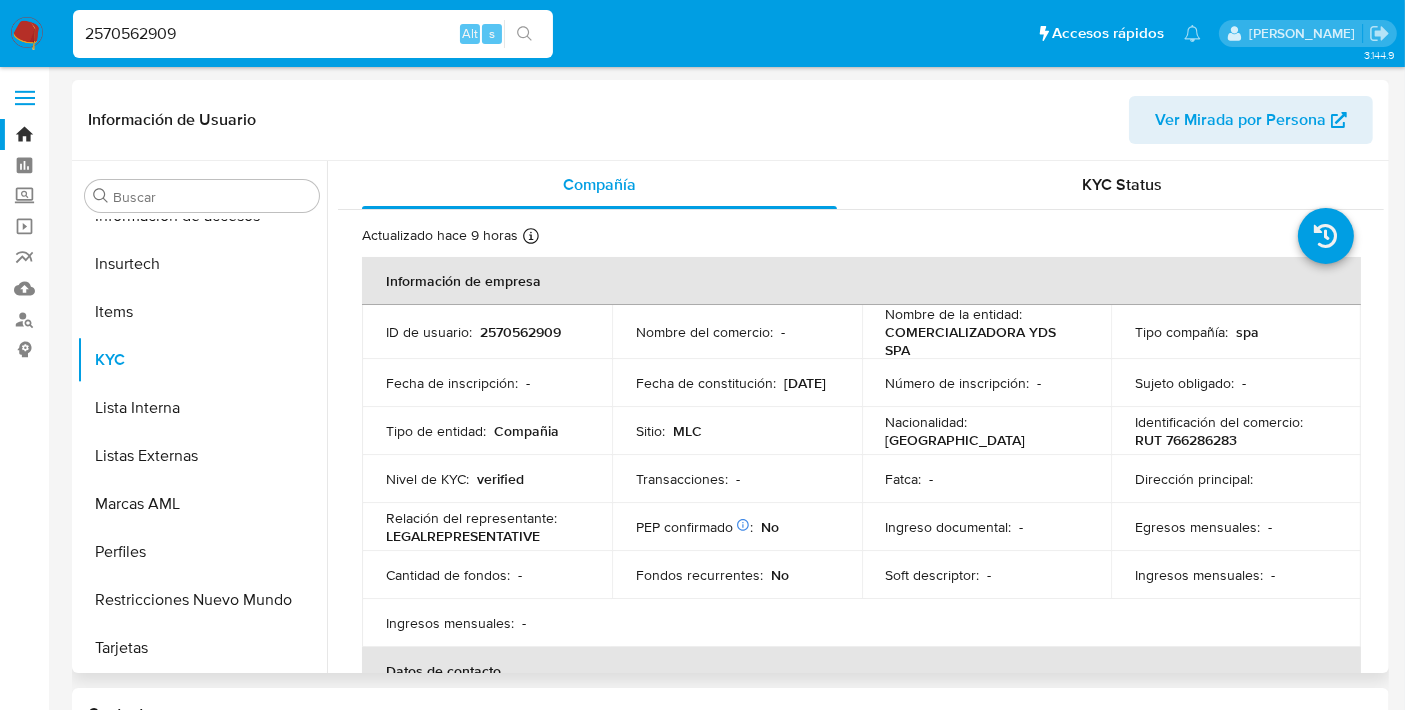 click on "Actualizado hace 9 horas   Creado: [DATE] 15:54:01 Actualizado: [DATE] 05:39:02 Información de empresa   ID de usuario :    2570562909   Nombre del comercio :    -   Nombre de la entidad :    COMERCIALIZADORA YDS SPA   Tipo compañía :    spa   Fecha de inscripción :    -   Fecha de constitución :    [DATE]   Número de inscripción :    -   Sujeto obligado :    -   Tipo de entidad :    Compañia   Sitio :    MLC   Nacionalidad :    [DEMOGRAPHIC_DATA]   Identificación del comercio :    RUT 766286283   Nivel de KYC :    verified   Transacciones :    -   Fatca :    -   Dirección principal :      Relación del representante :    LEGALREPRESENTATIVE   PEP confirmado   Obtenido de listas internas :    No   Ingreso documental :    -   Egresos mensuales :    -   Cantidad de fondos :    -   Fondos recurrentes :    No   Soft descriptor :    -   Ingresos mensuales :    -   Ingresos mensuales :    - Datos de contacto   Apodo :    -   Email de contacto :    [EMAIL_ADDRESS][DOMAIN_NAME]   :    -" at bounding box center [861, 1119] 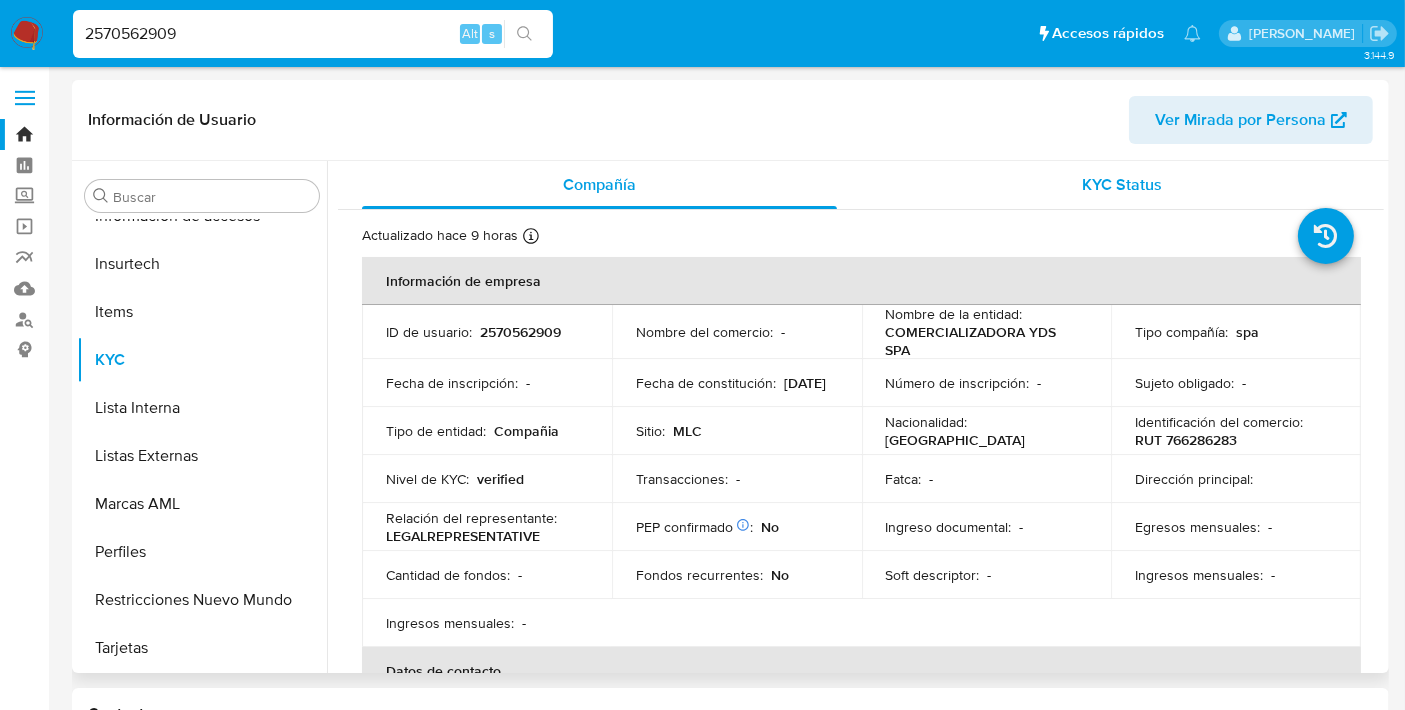 click on "KYC Status" at bounding box center [1123, 184] 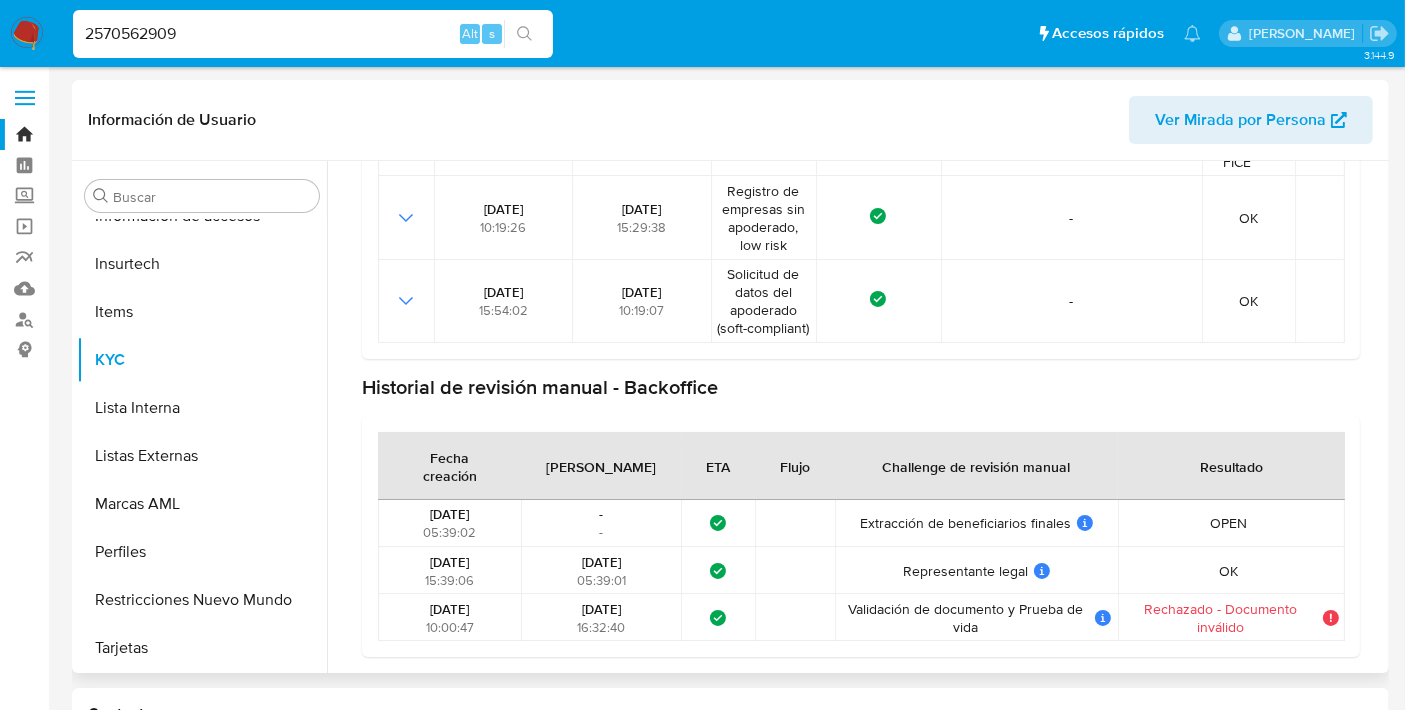 scroll, scrollTop: 0, scrollLeft: 0, axis: both 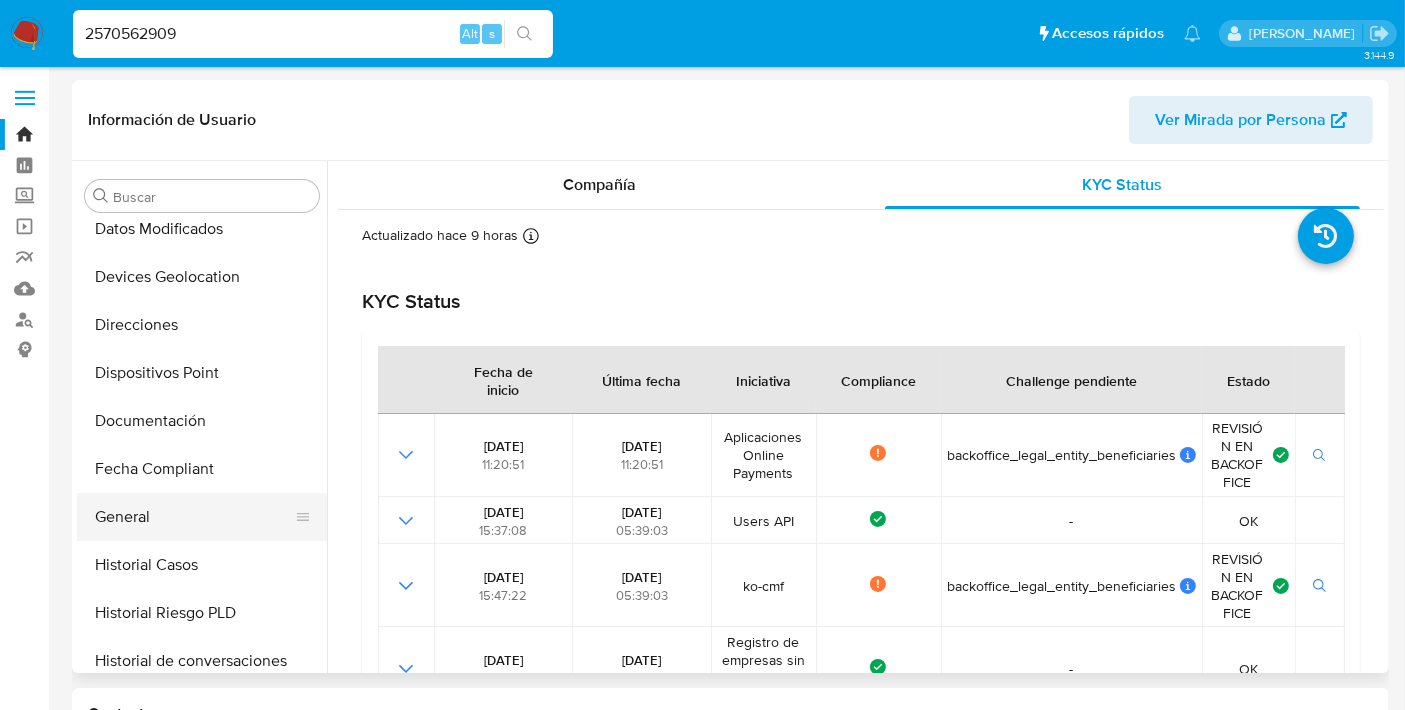 click on "General" at bounding box center (194, 517) 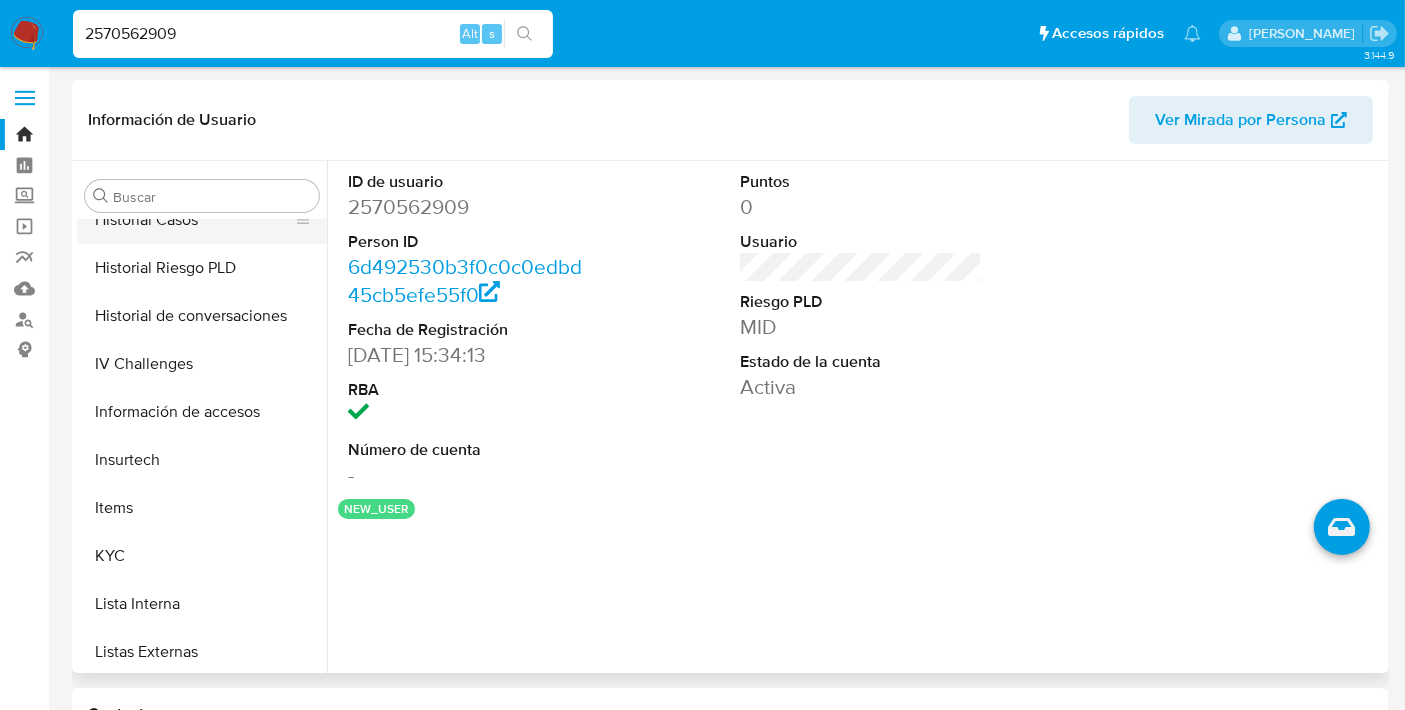 scroll, scrollTop: 602, scrollLeft: 0, axis: vertical 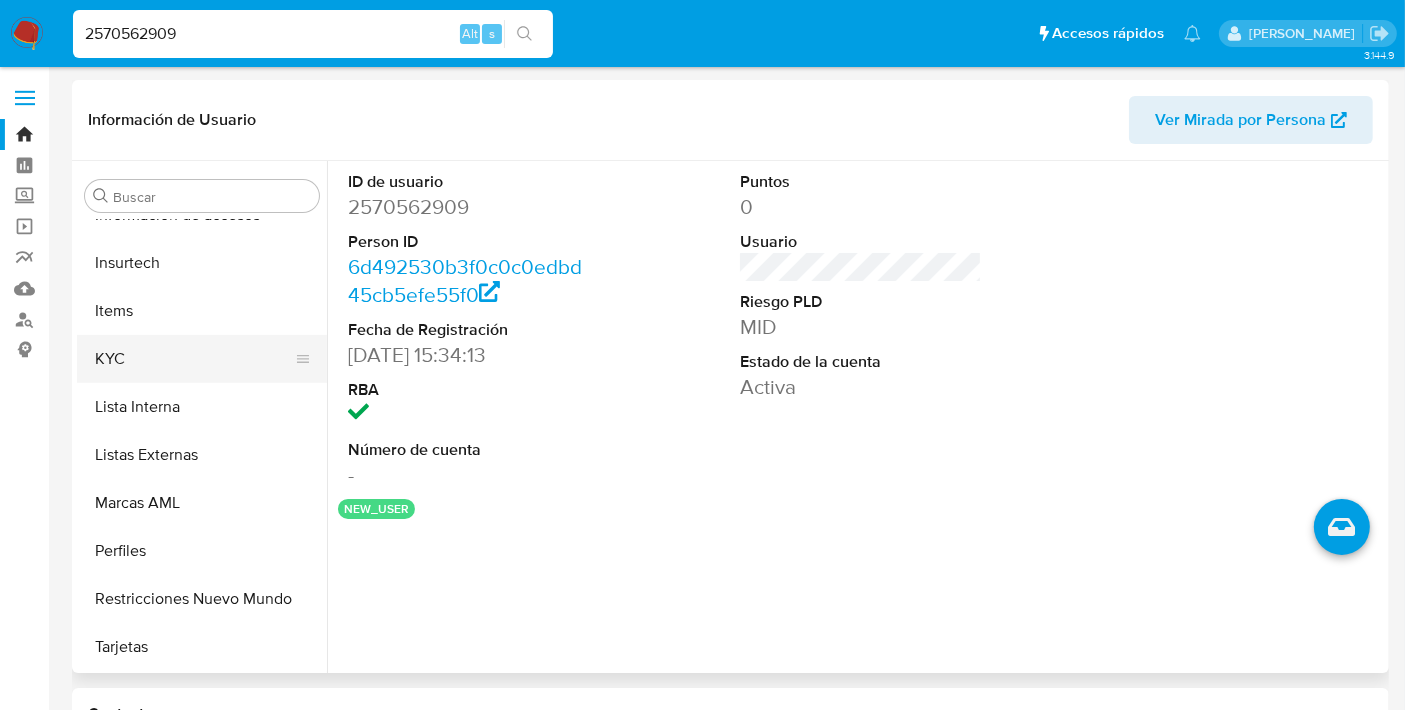 click on "KYC" at bounding box center (194, 359) 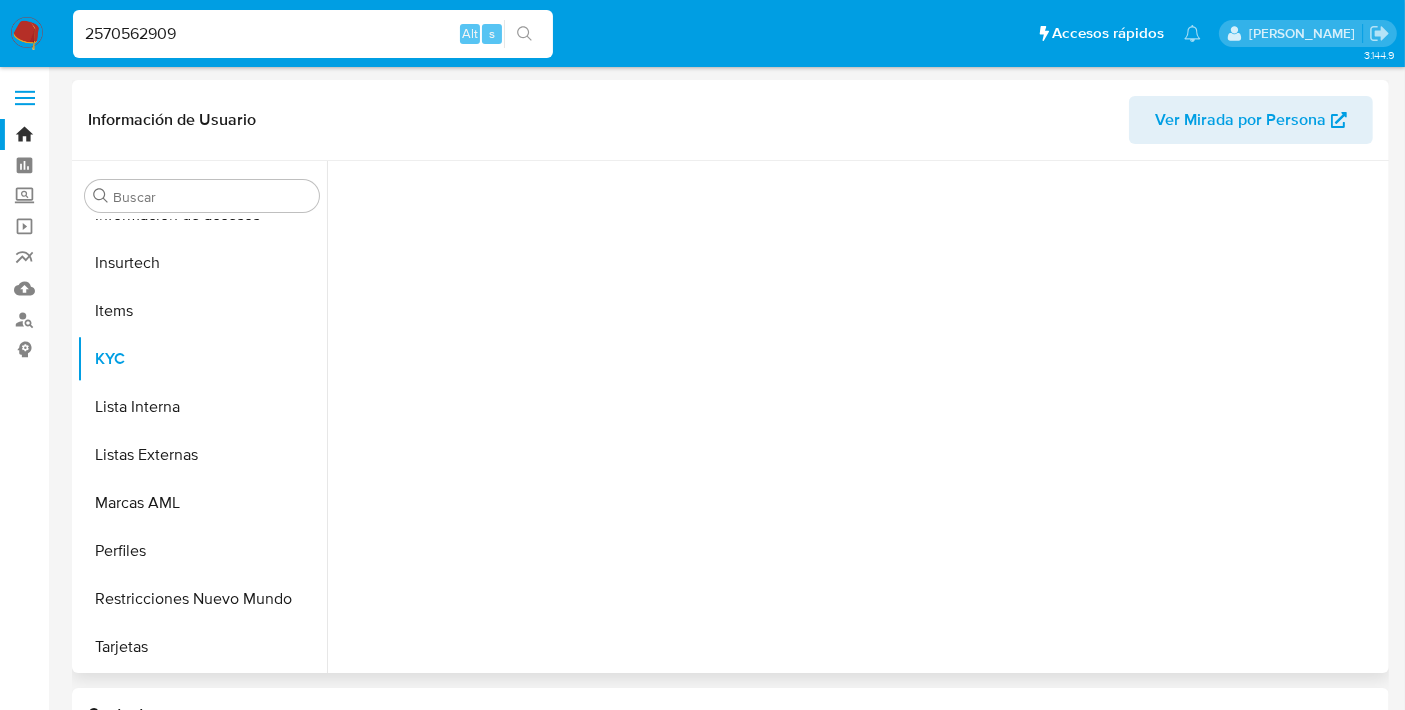 scroll, scrollTop: 796, scrollLeft: 0, axis: vertical 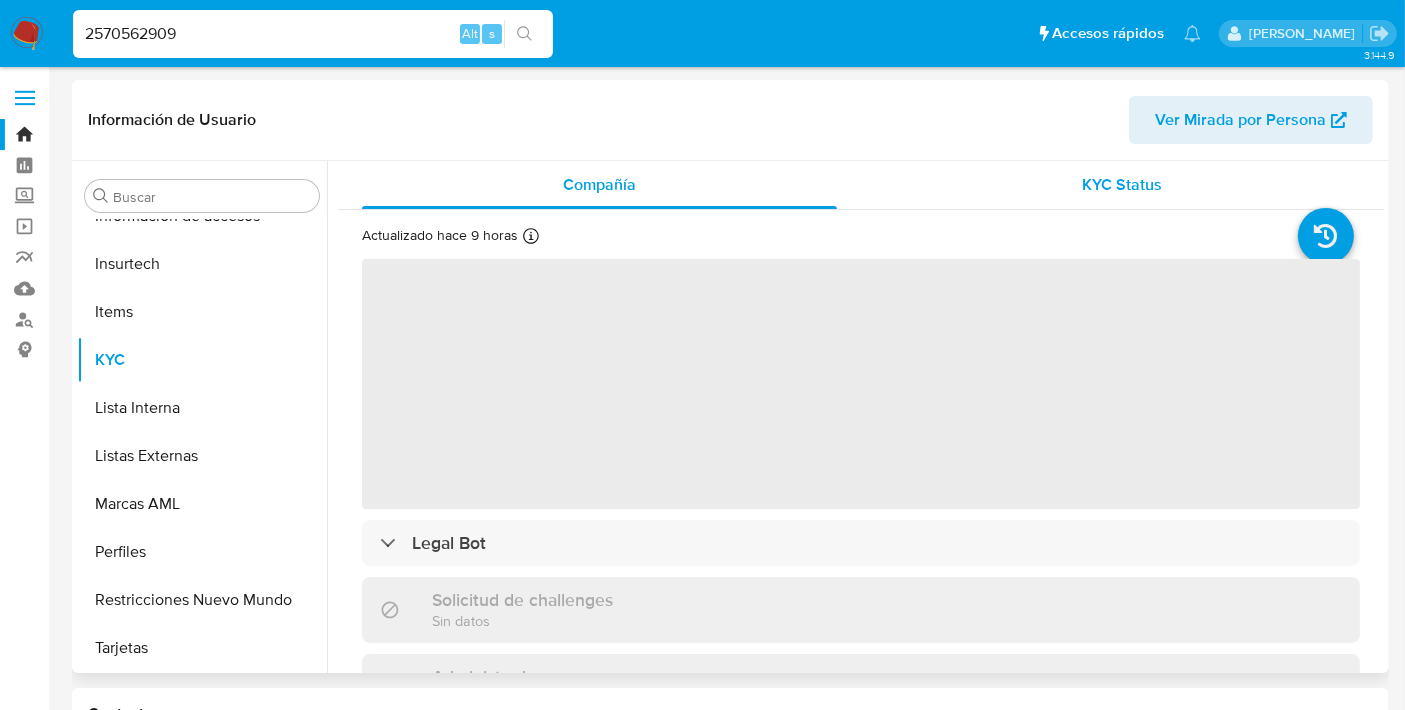click on "KYC Status" at bounding box center (1123, 184) 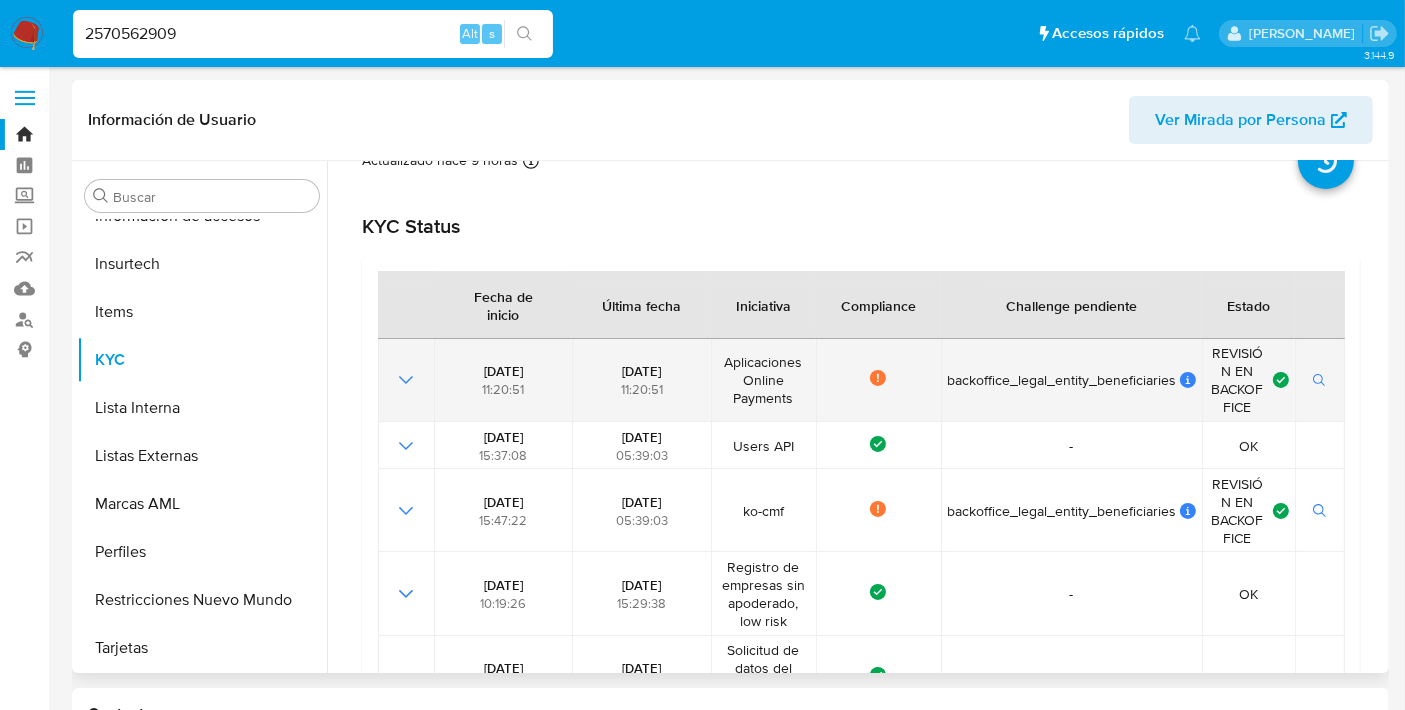 scroll, scrollTop: 469, scrollLeft: 0, axis: vertical 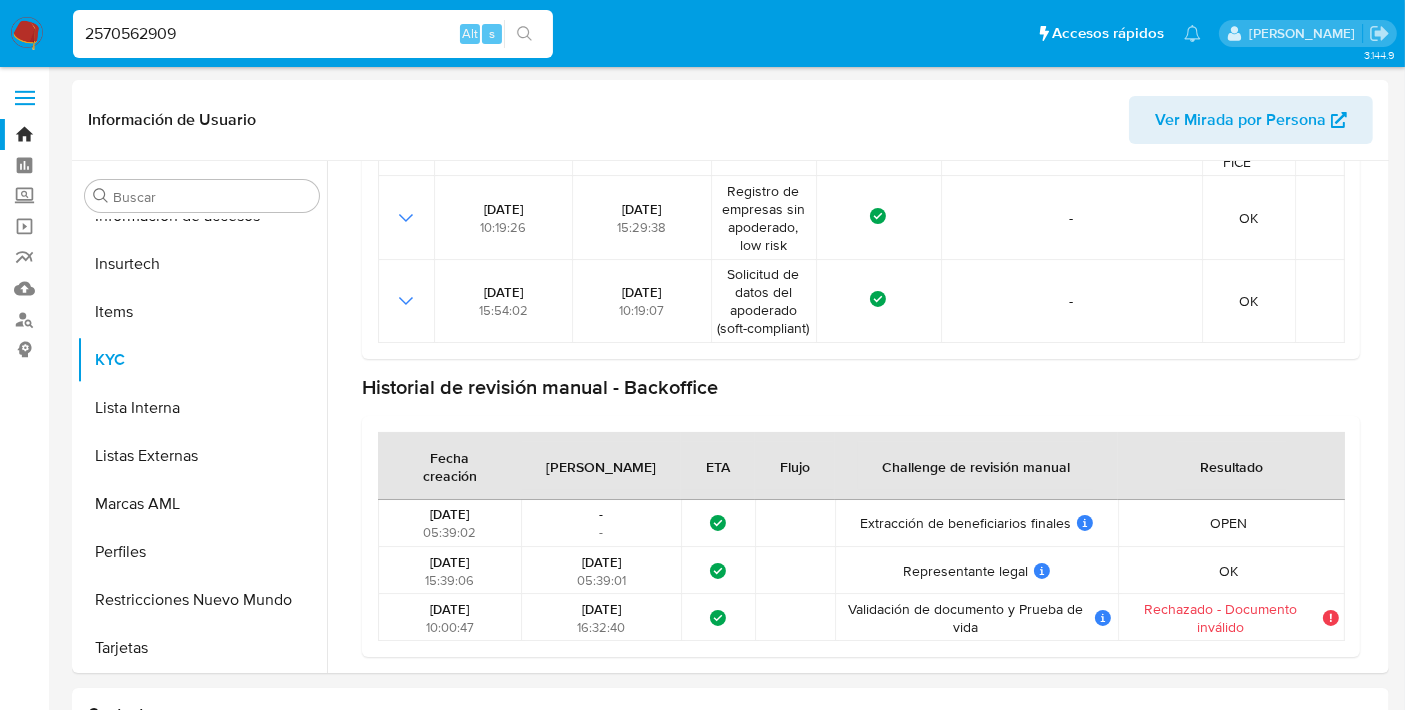 type 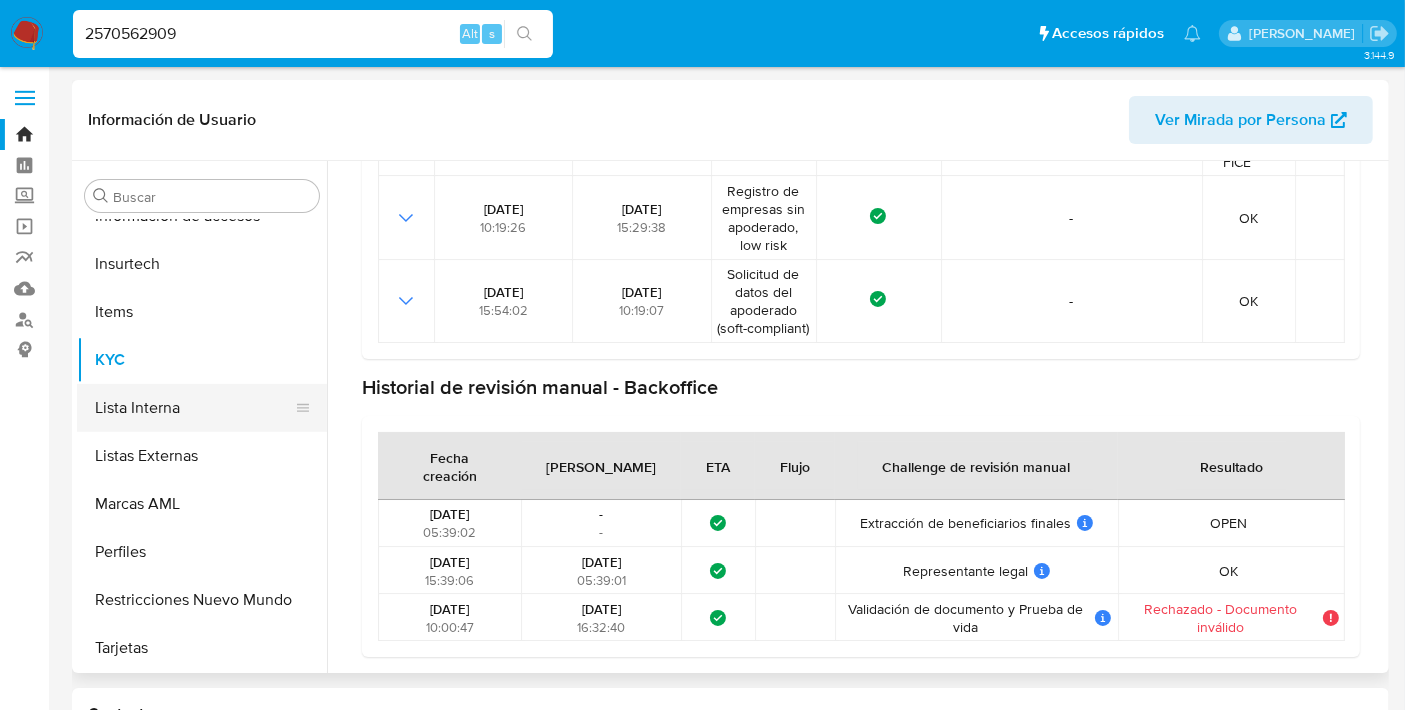 scroll, scrollTop: 797, scrollLeft: 0, axis: vertical 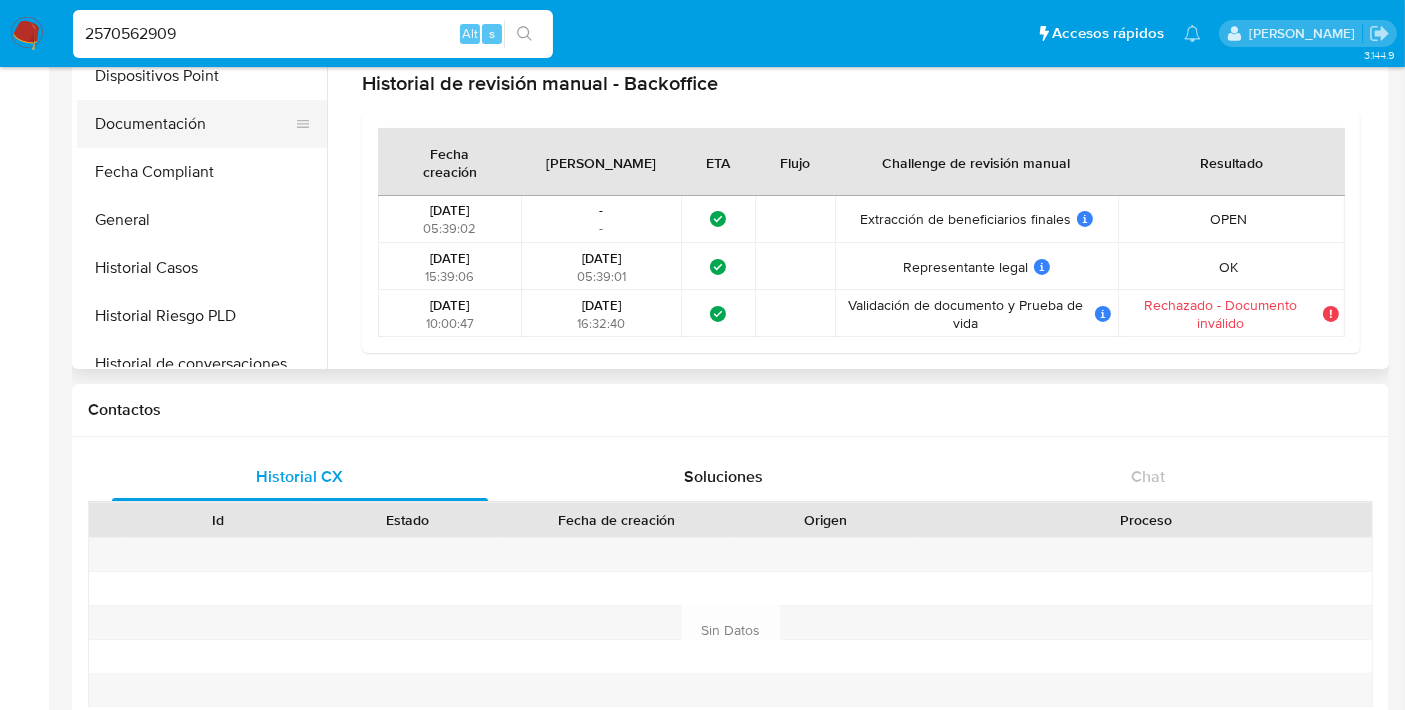 click on "Documentación" at bounding box center [194, 124] 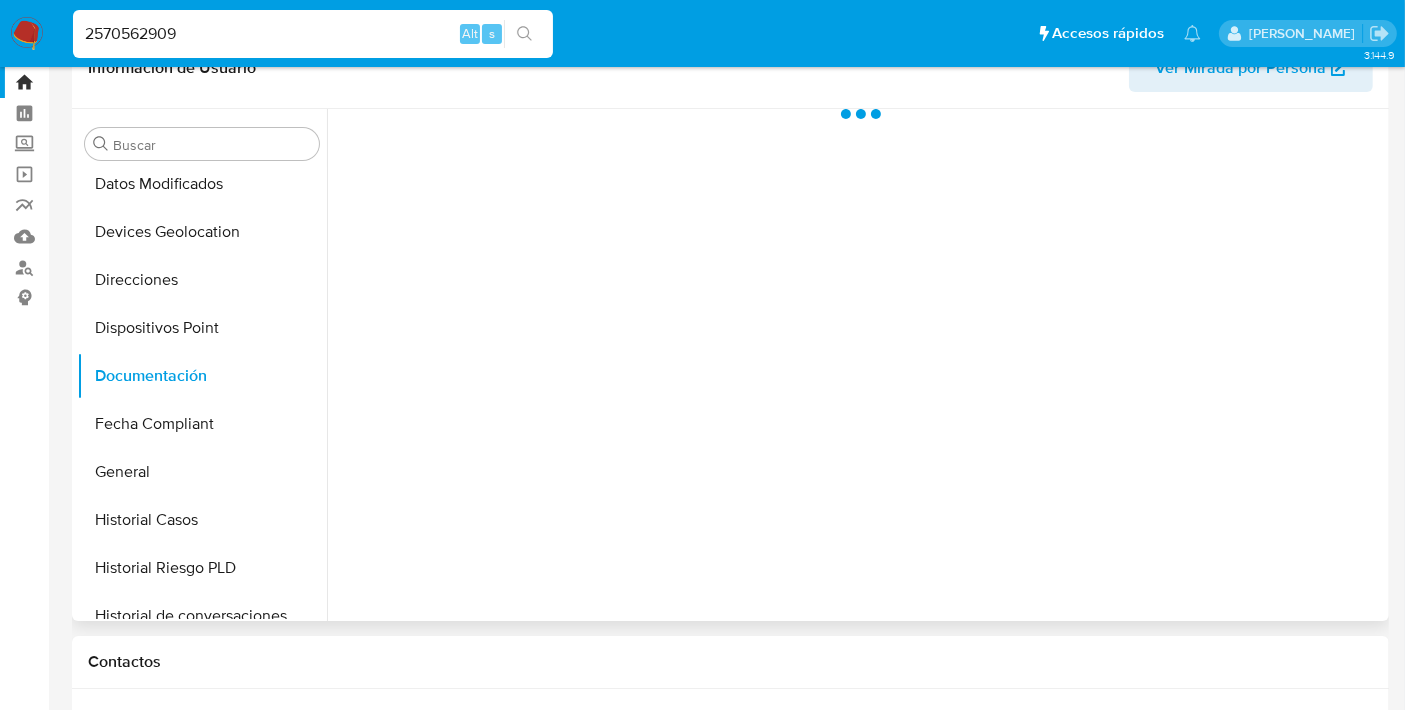 scroll, scrollTop: 0, scrollLeft: 0, axis: both 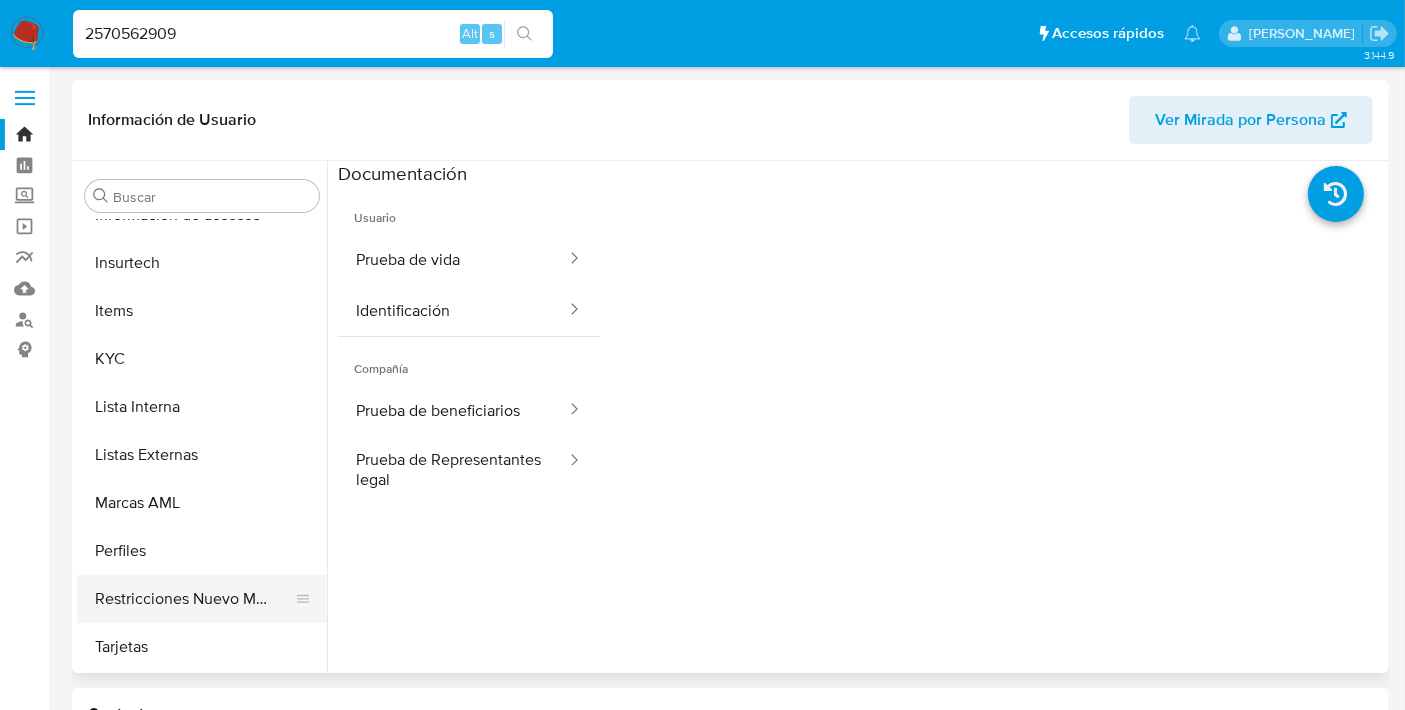 click on "Restricciones Nuevo Mundo" at bounding box center (194, 599) 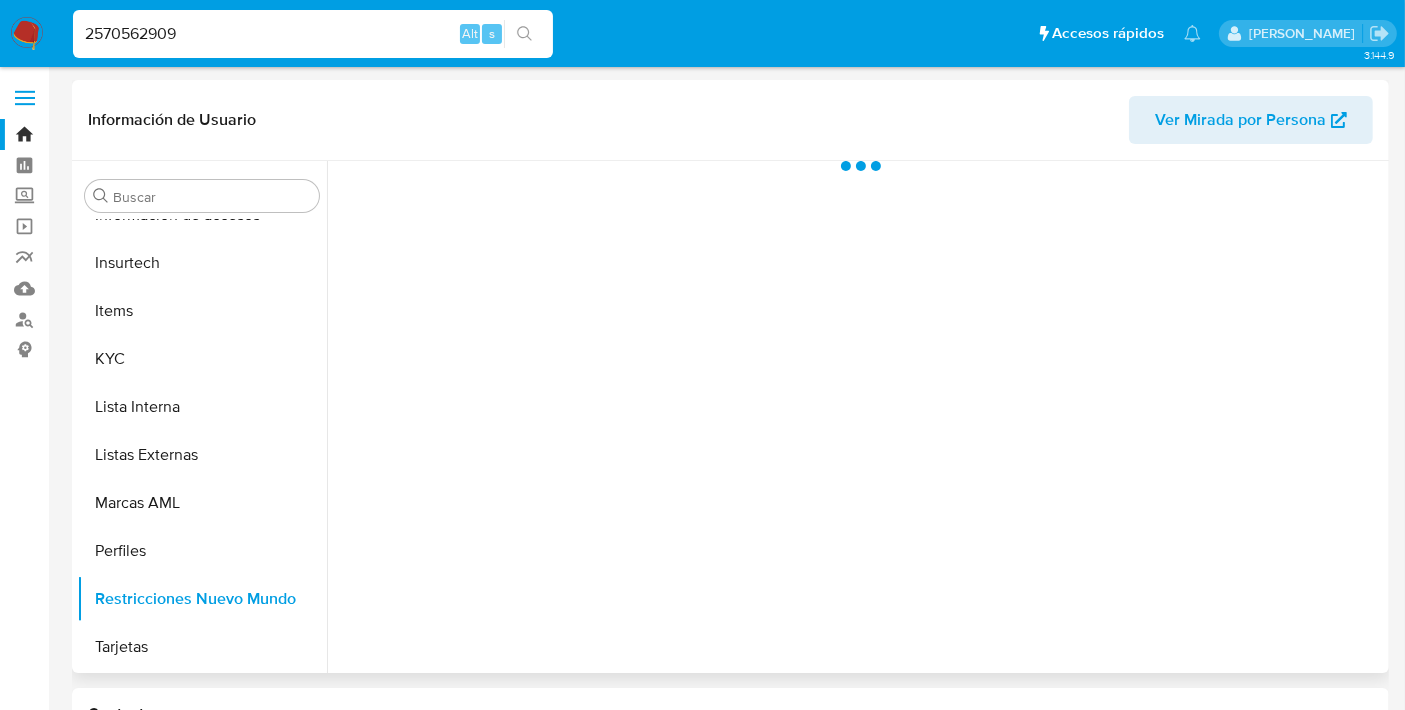 scroll, scrollTop: 796, scrollLeft: 0, axis: vertical 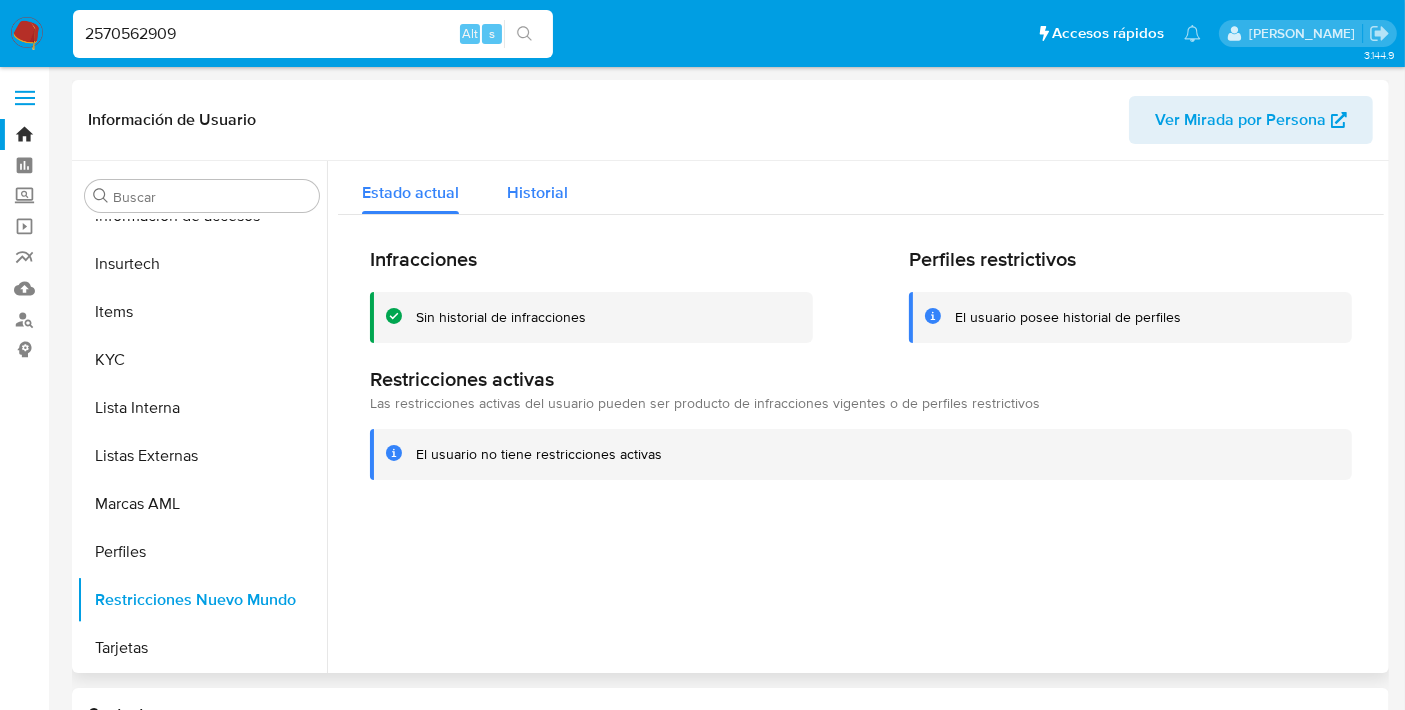 click on "Historial" at bounding box center [537, 192] 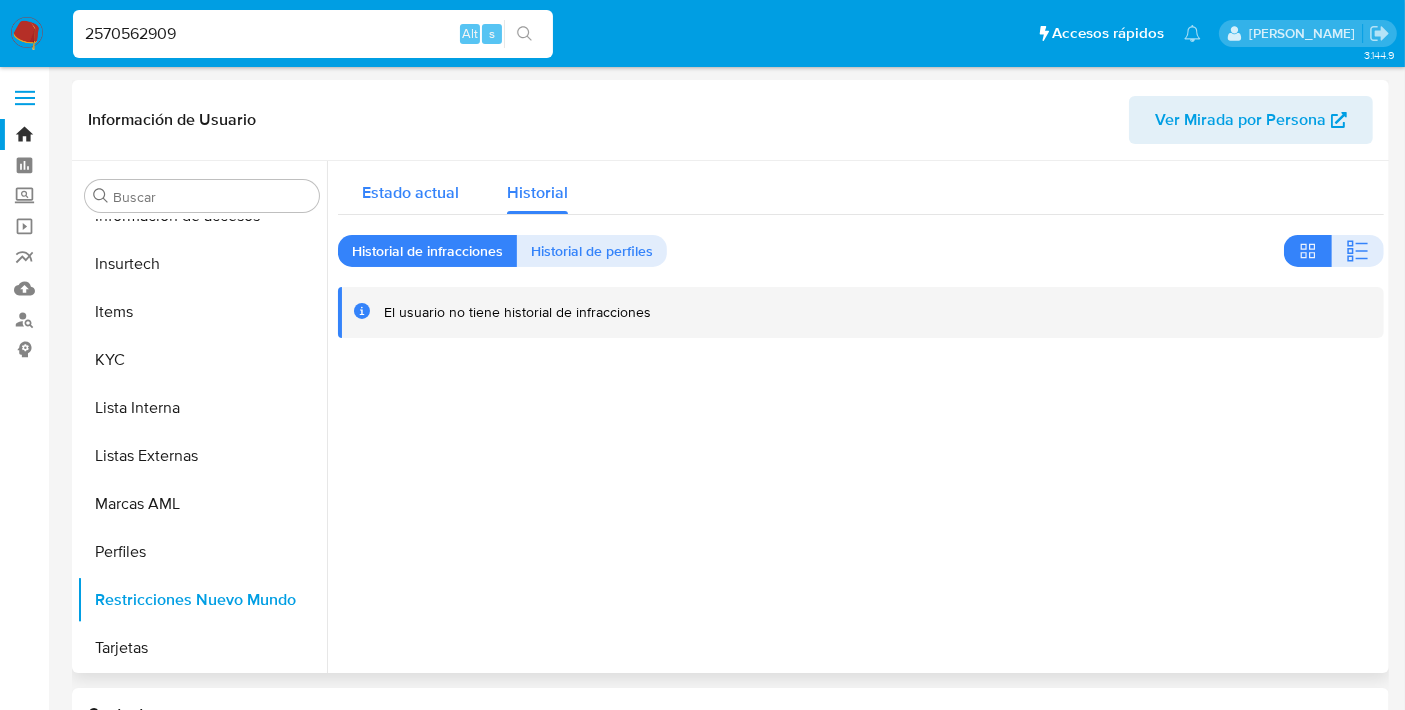 click on "Estado actual" at bounding box center (410, 192) 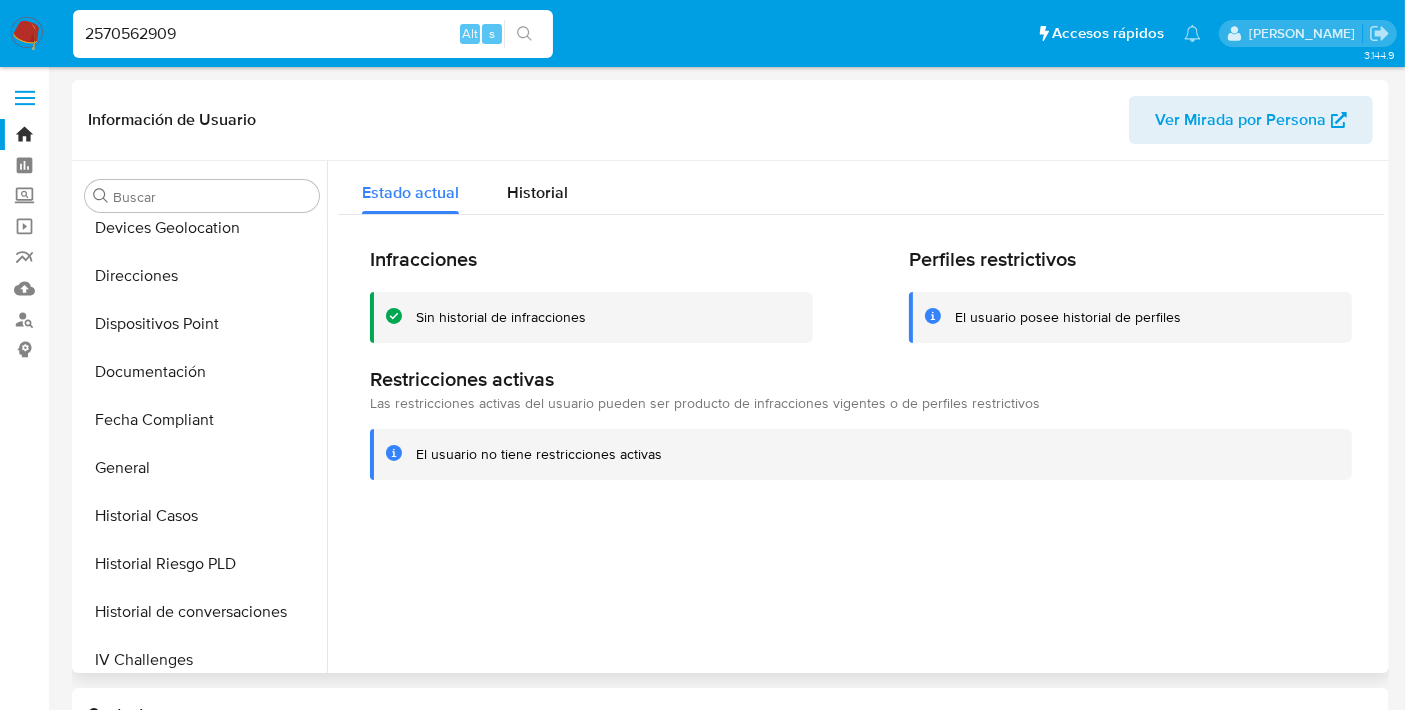 scroll, scrollTop: 296, scrollLeft: 0, axis: vertical 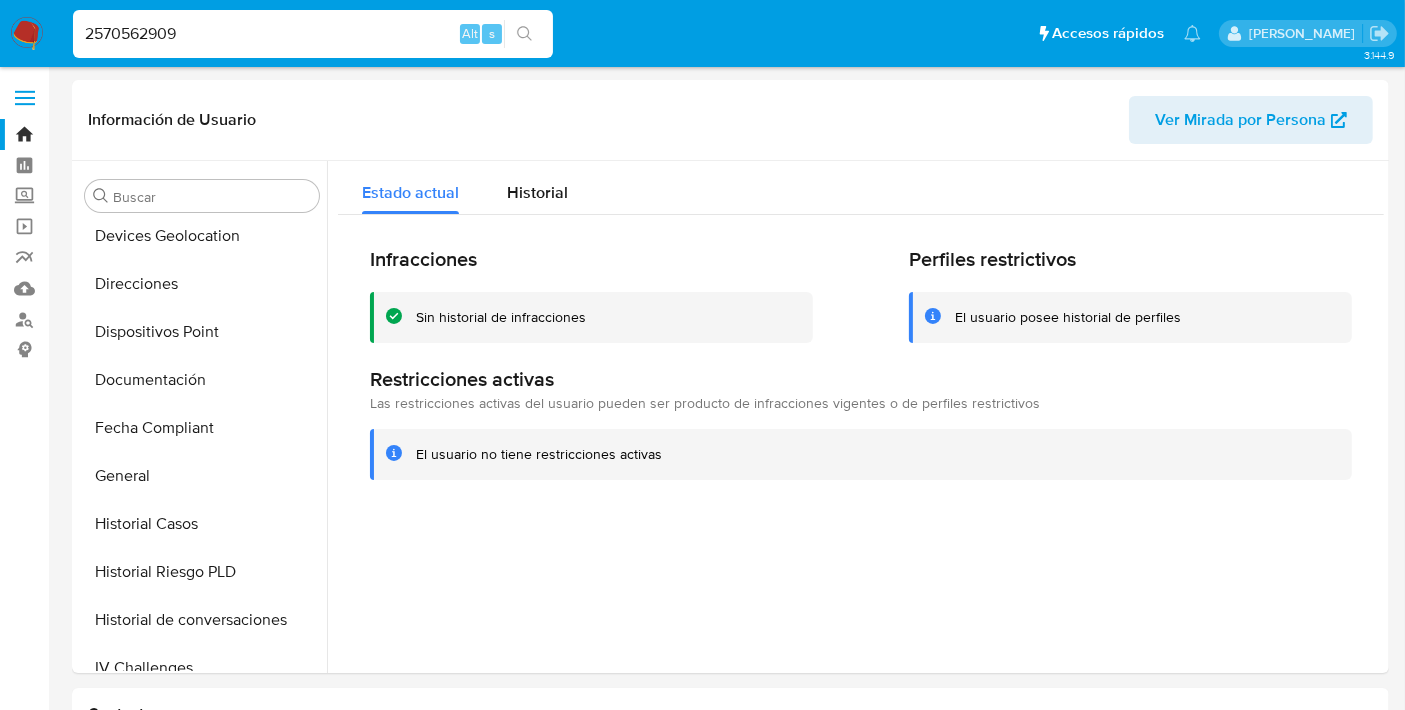 type 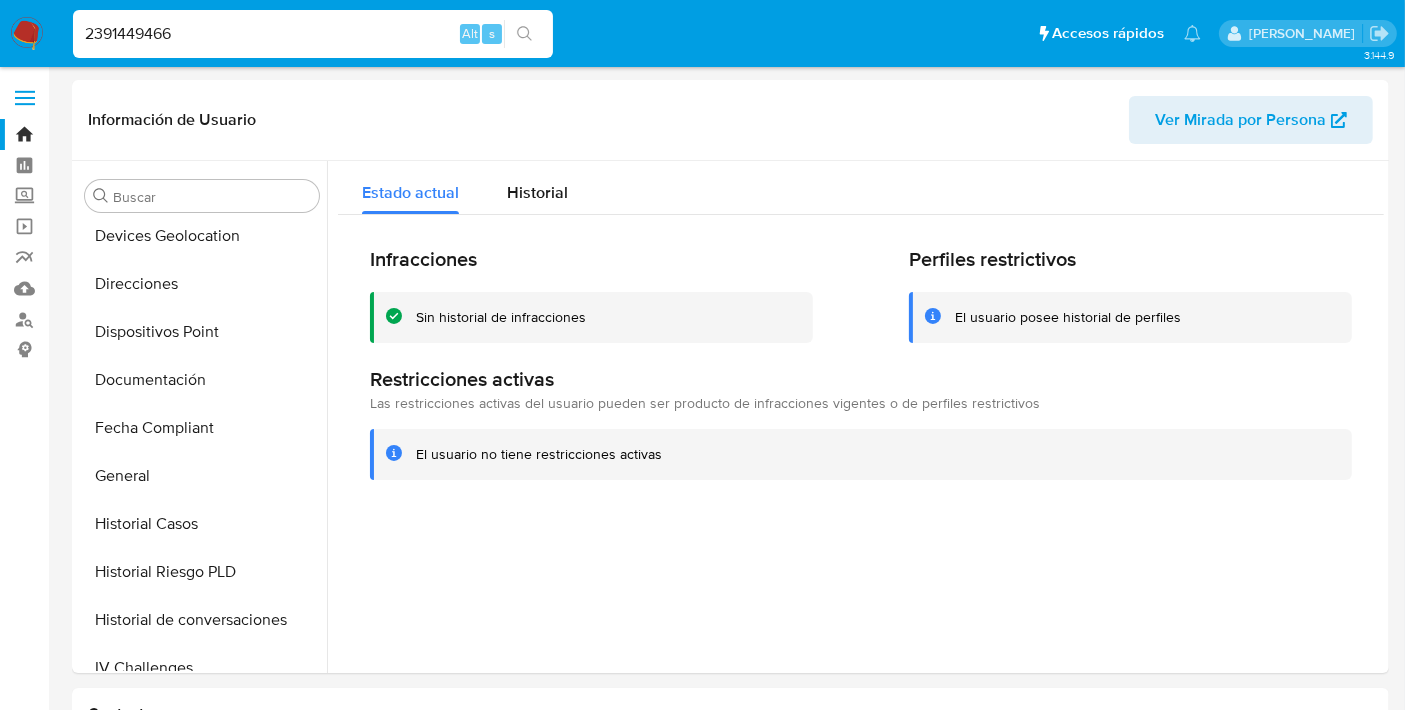 type on "2391449466" 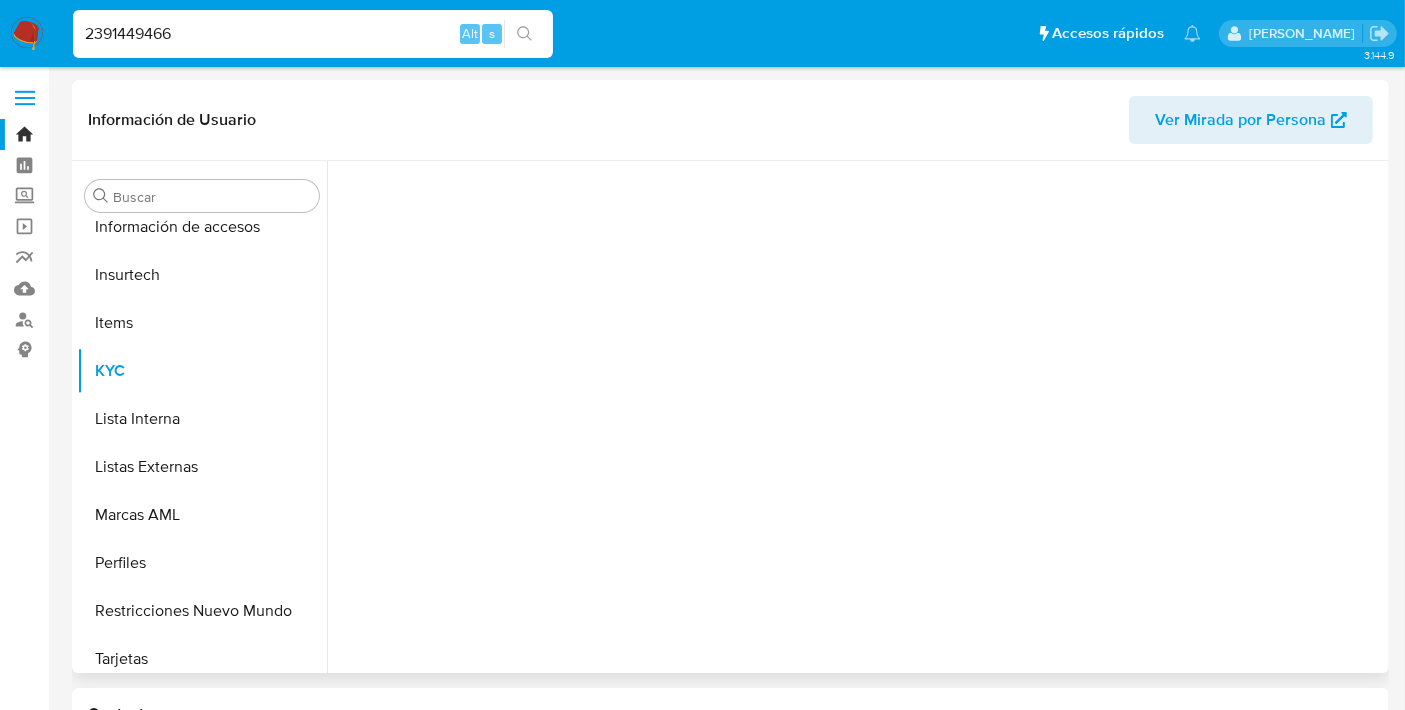 scroll, scrollTop: 796, scrollLeft: 0, axis: vertical 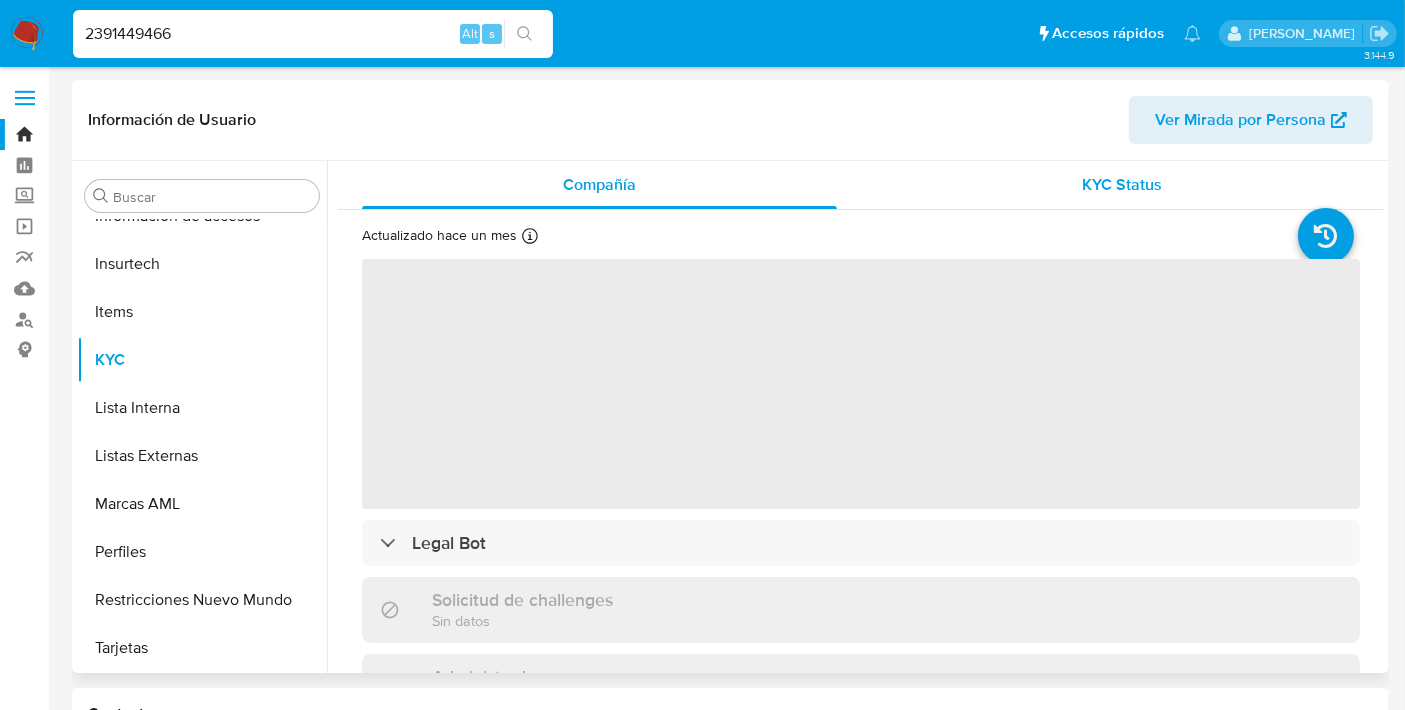 click on "KYC Status" at bounding box center [1122, 185] 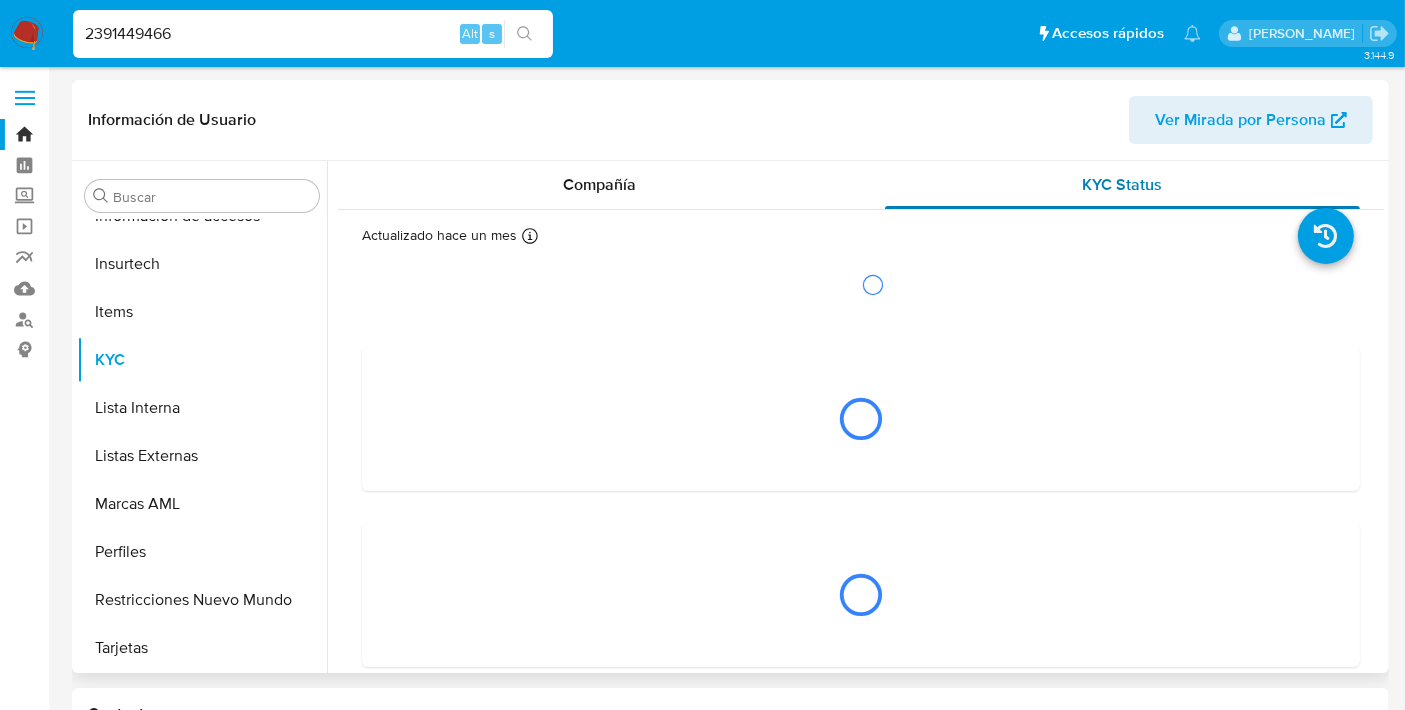 select on "10" 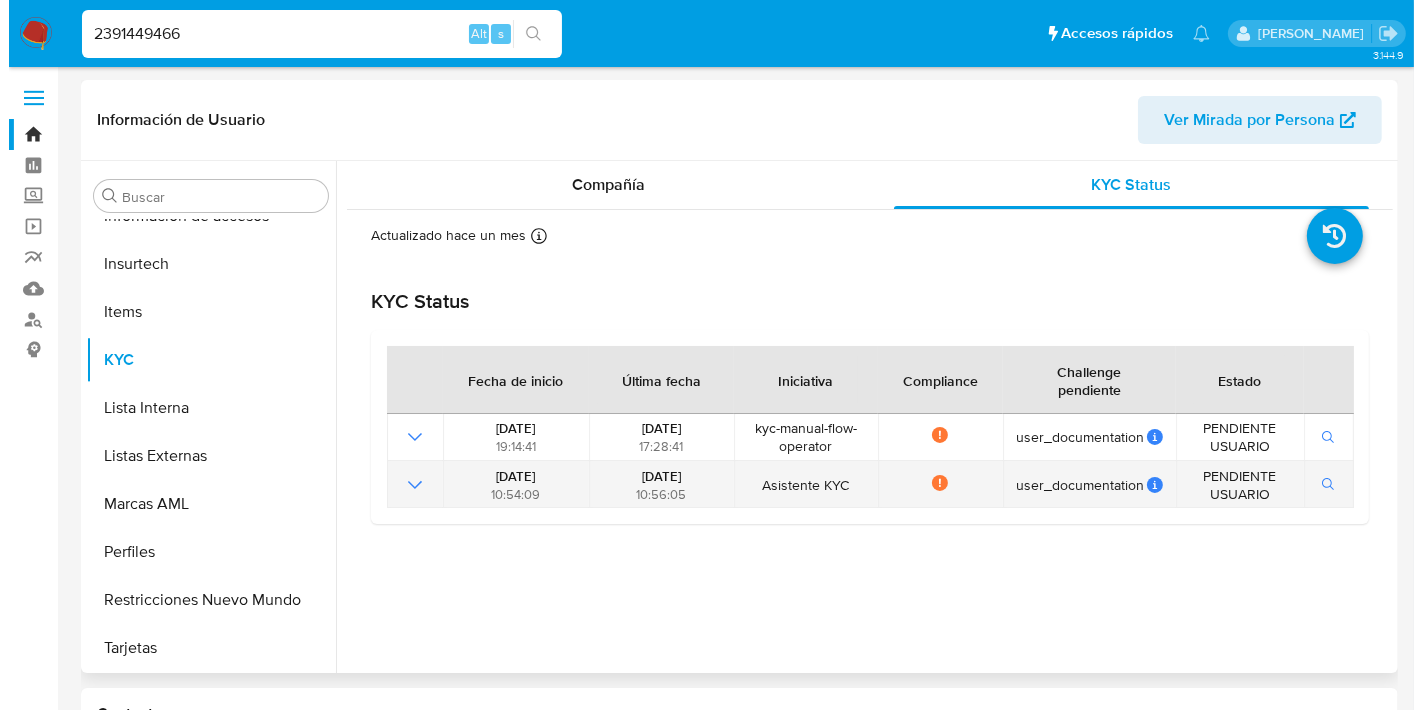 scroll, scrollTop: 128, scrollLeft: 0, axis: vertical 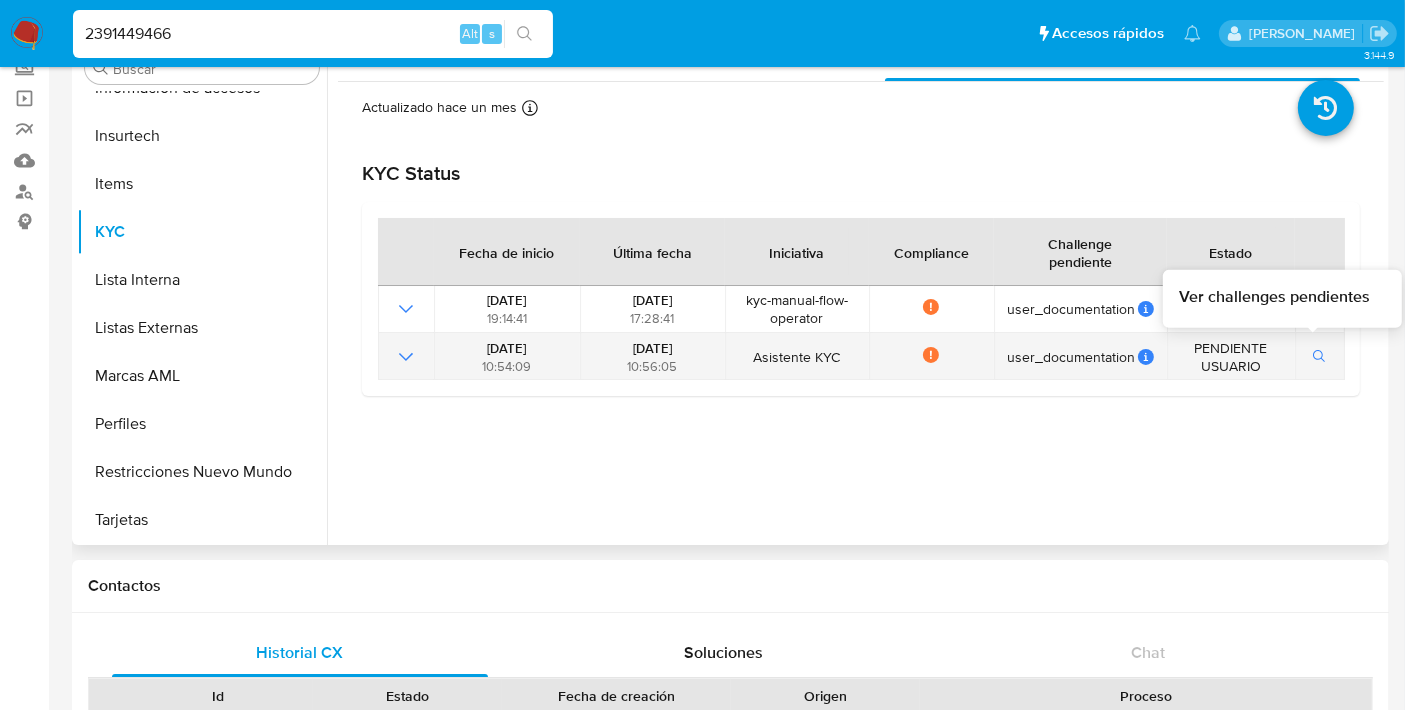 click at bounding box center [1320, 357] 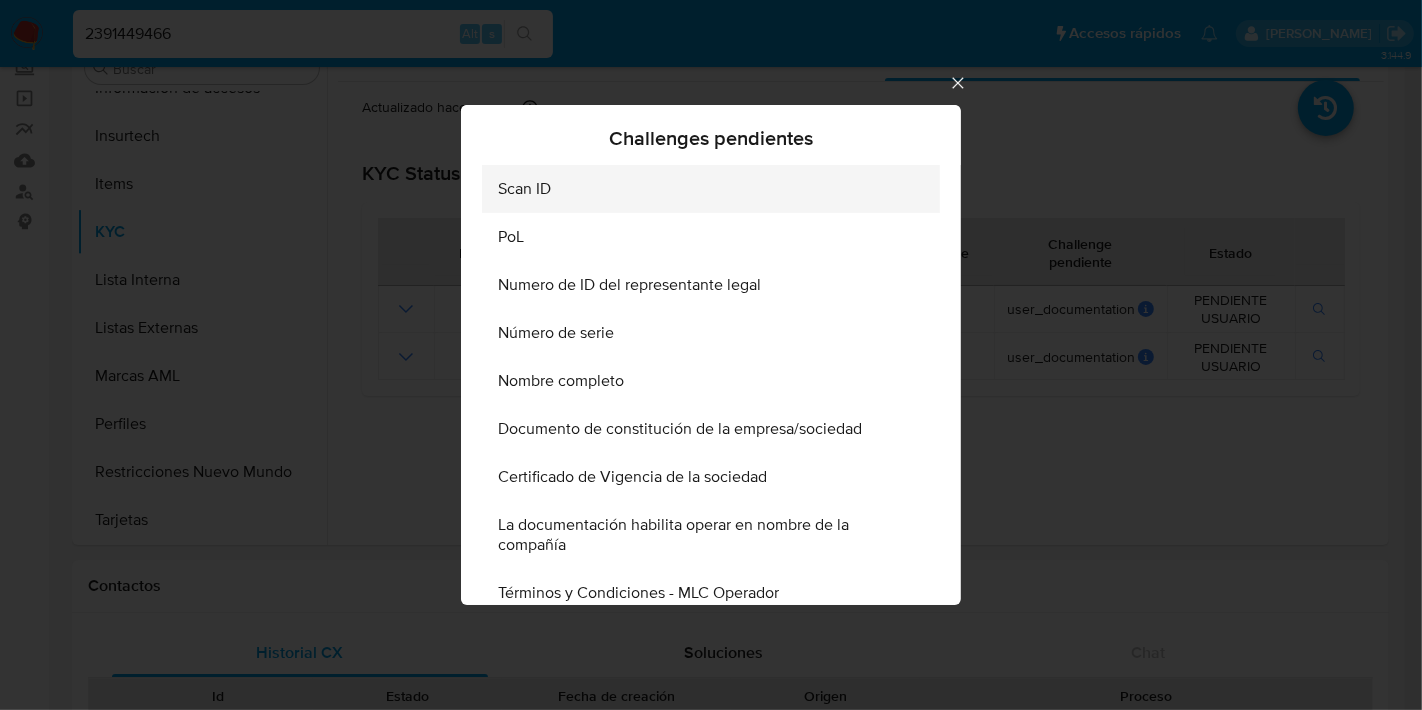 scroll, scrollTop: 33, scrollLeft: 0, axis: vertical 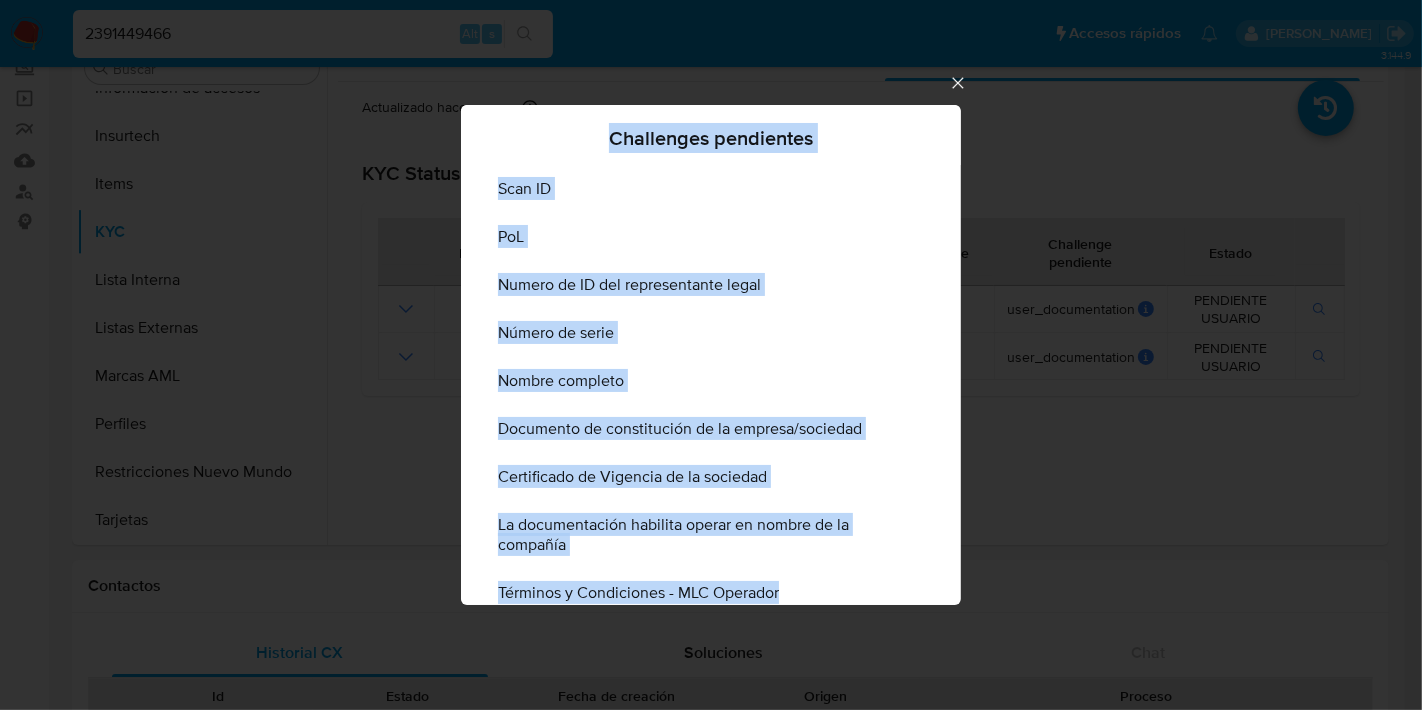 drag, startPoint x: 814, startPoint y: 554, endPoint x: 535, endPoint y: 107, distance: 526.92505 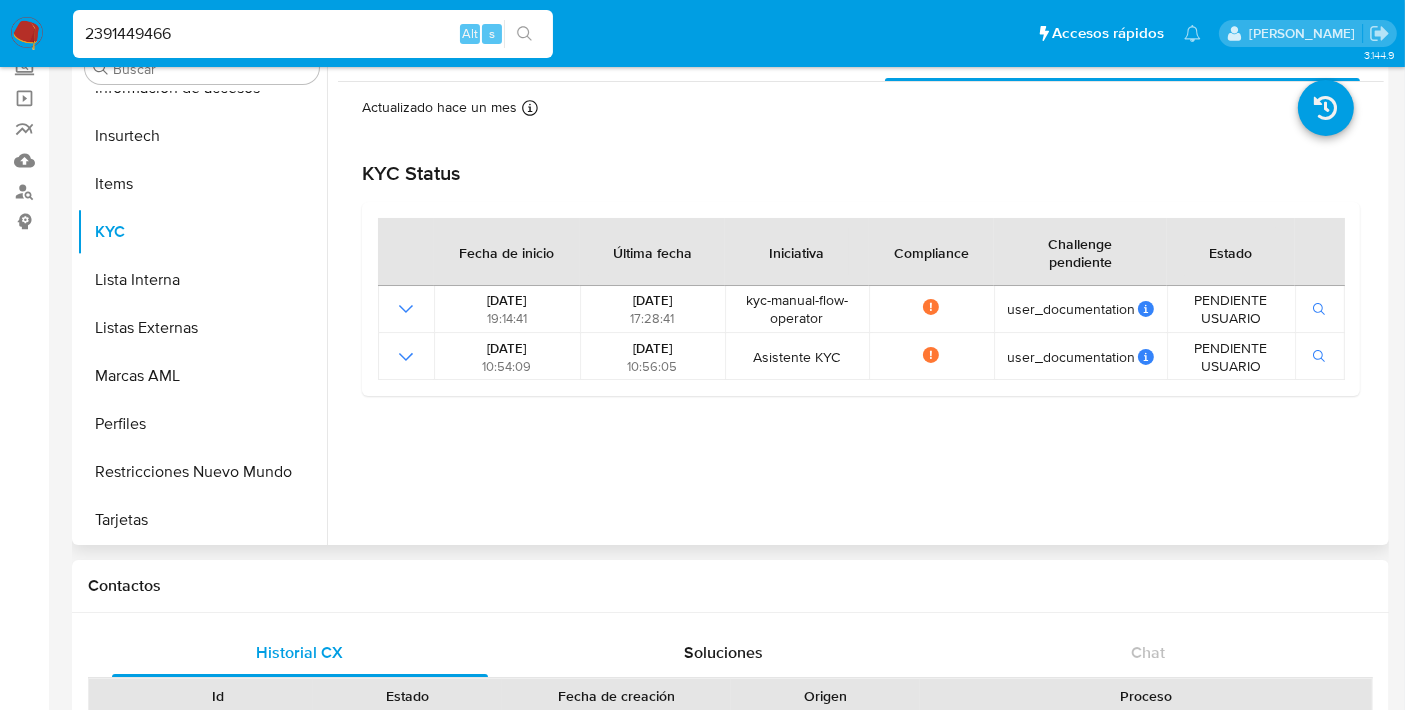 scroll, scrollTop: 0, scrollLeft: 0, axis: both 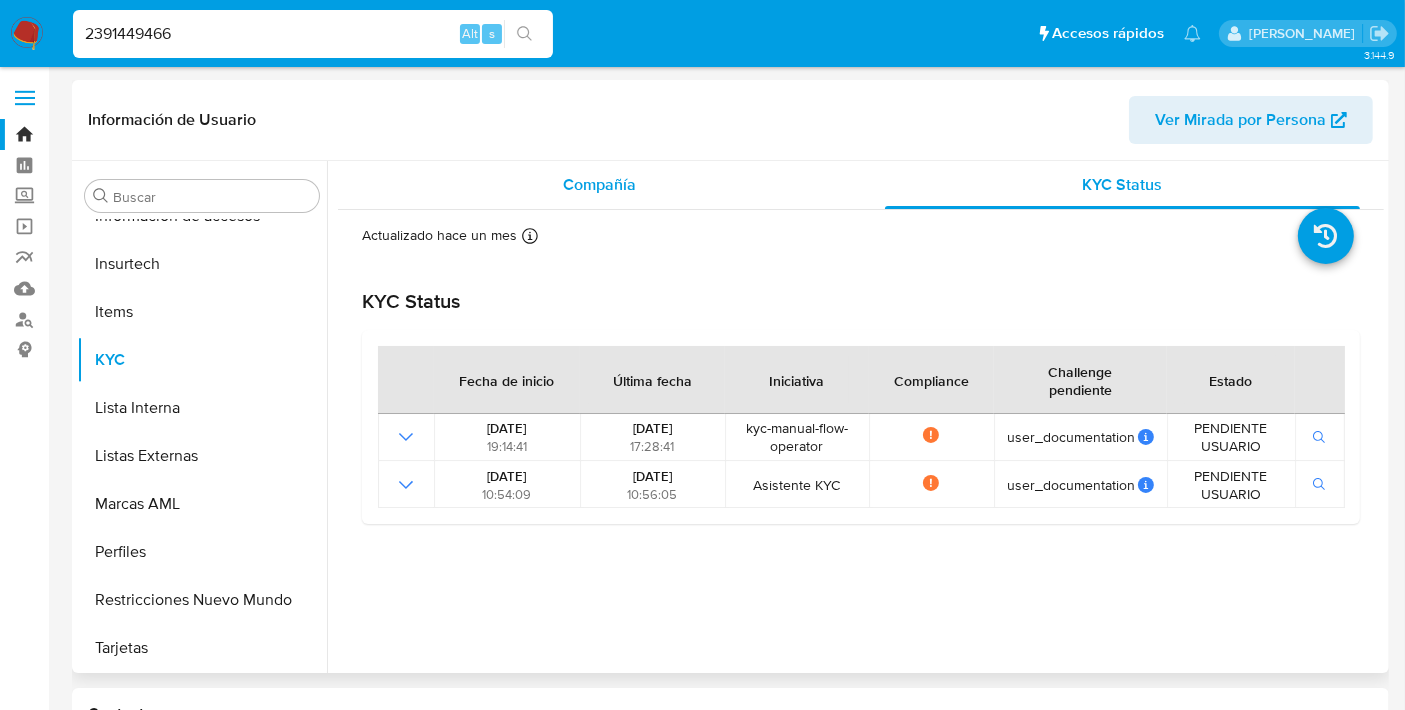 click on "Compañía" at bounding box center (599, 184) 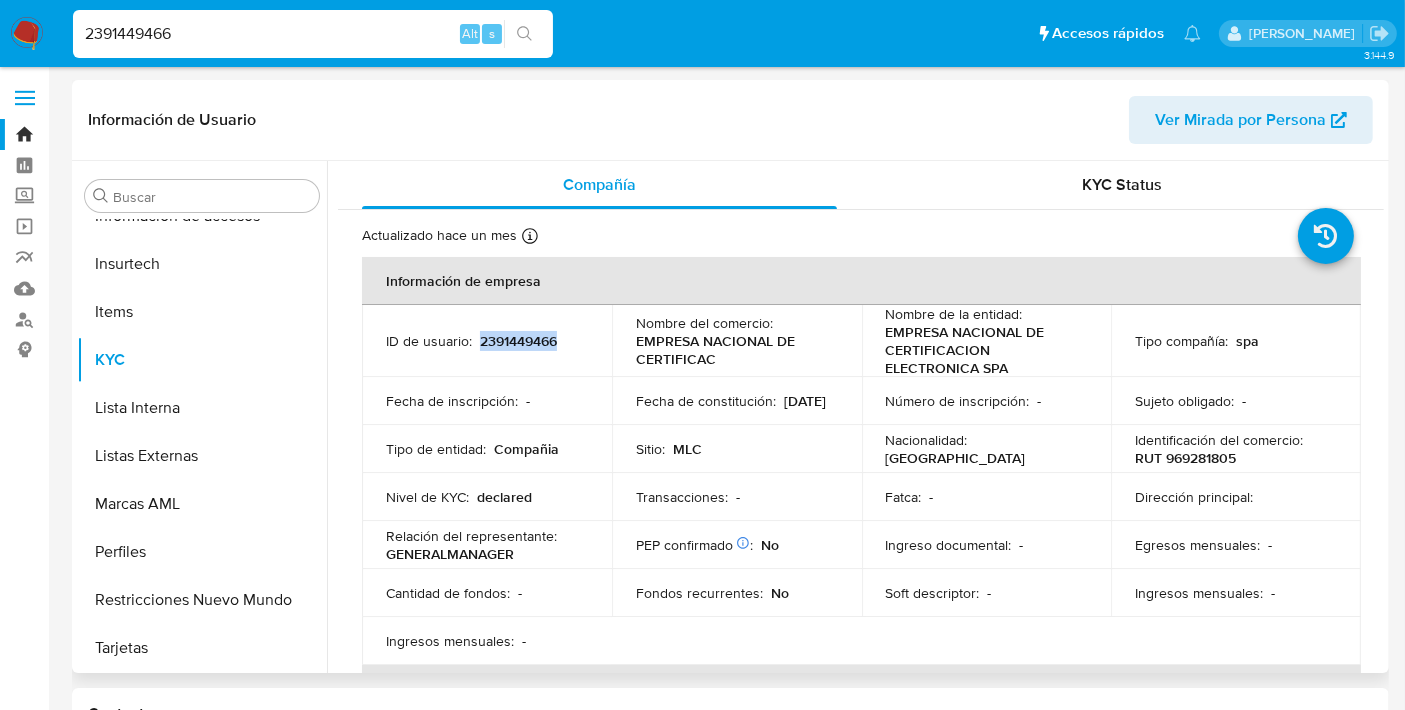 drag, startPoint x: 477, startPoint y: 338, endPoint x: 566, endPoint y: 341, distance: 89.050545 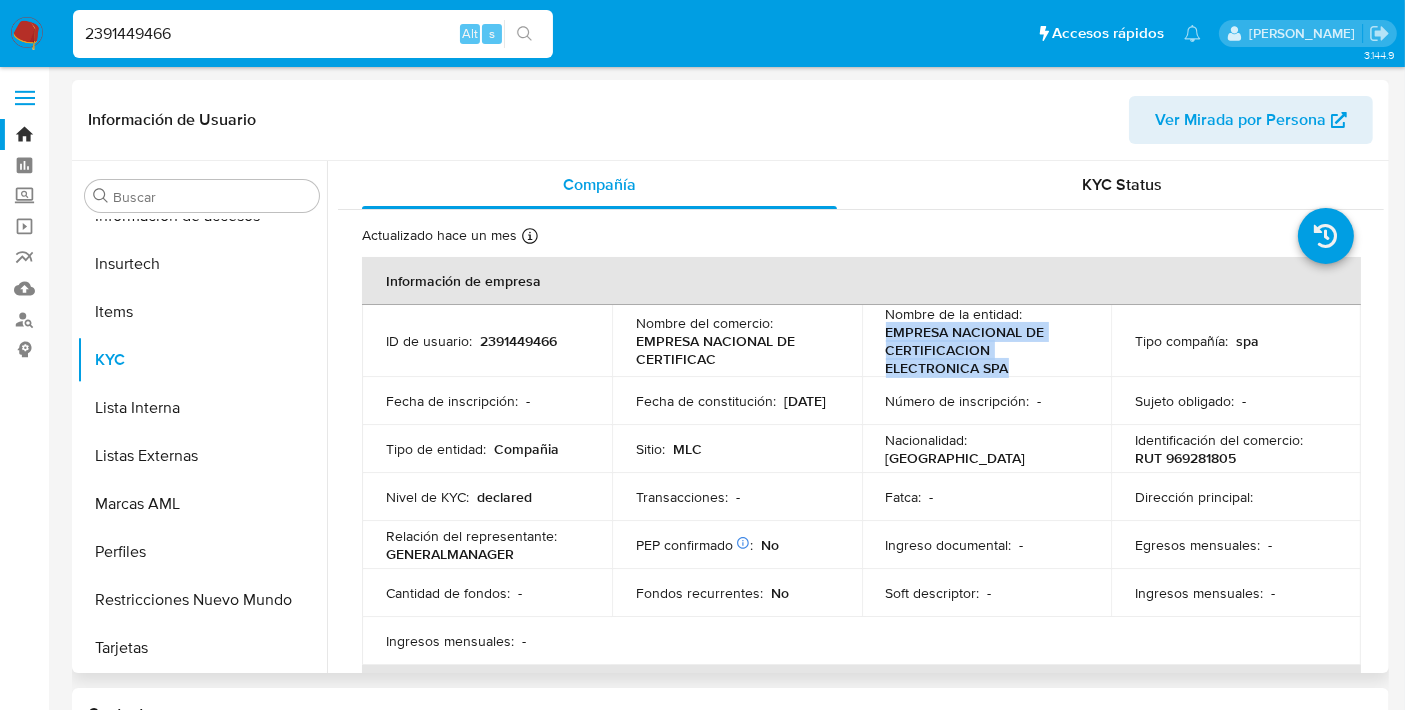 drag, startPoint x: 885, startPoint y: 332, endPoint x: 1008, endPoint y: 370, distance: 128.73616 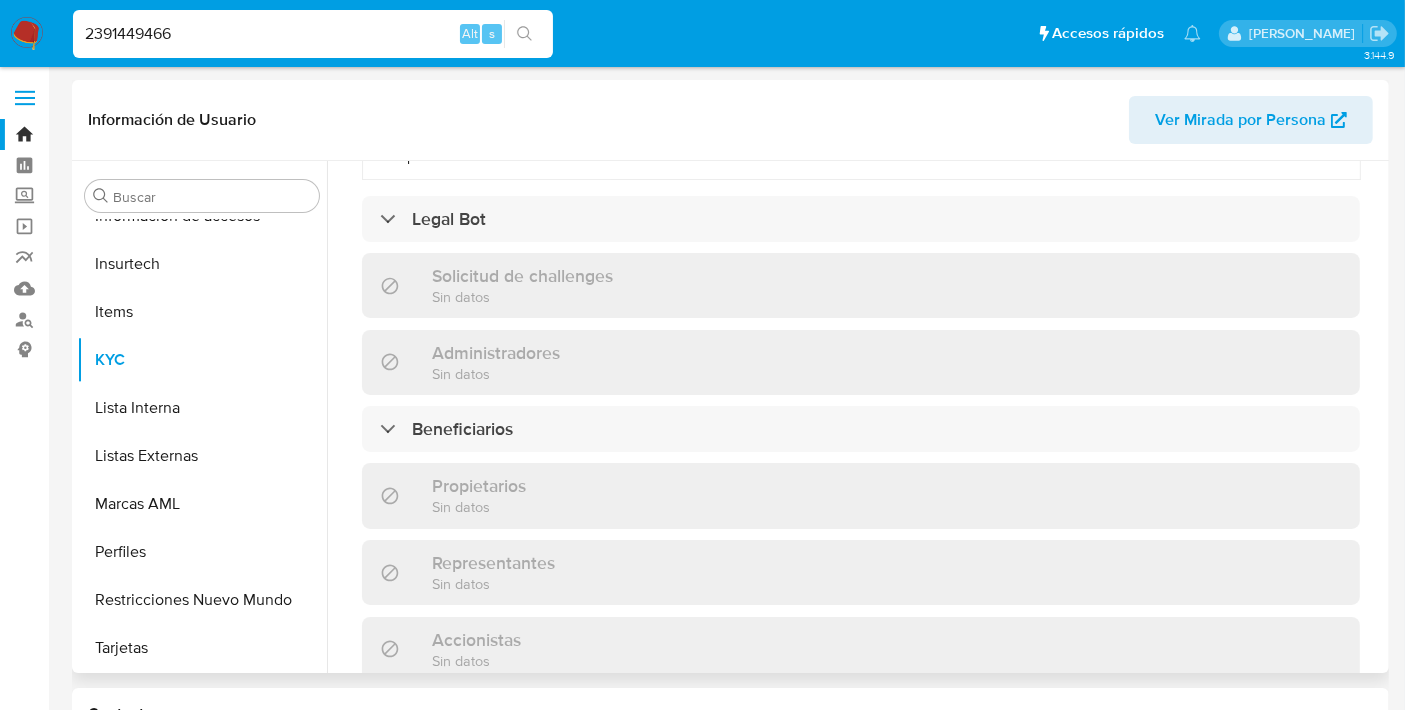 scroll, scrollTop: 877, scrollLeft: 0, axis: vertical 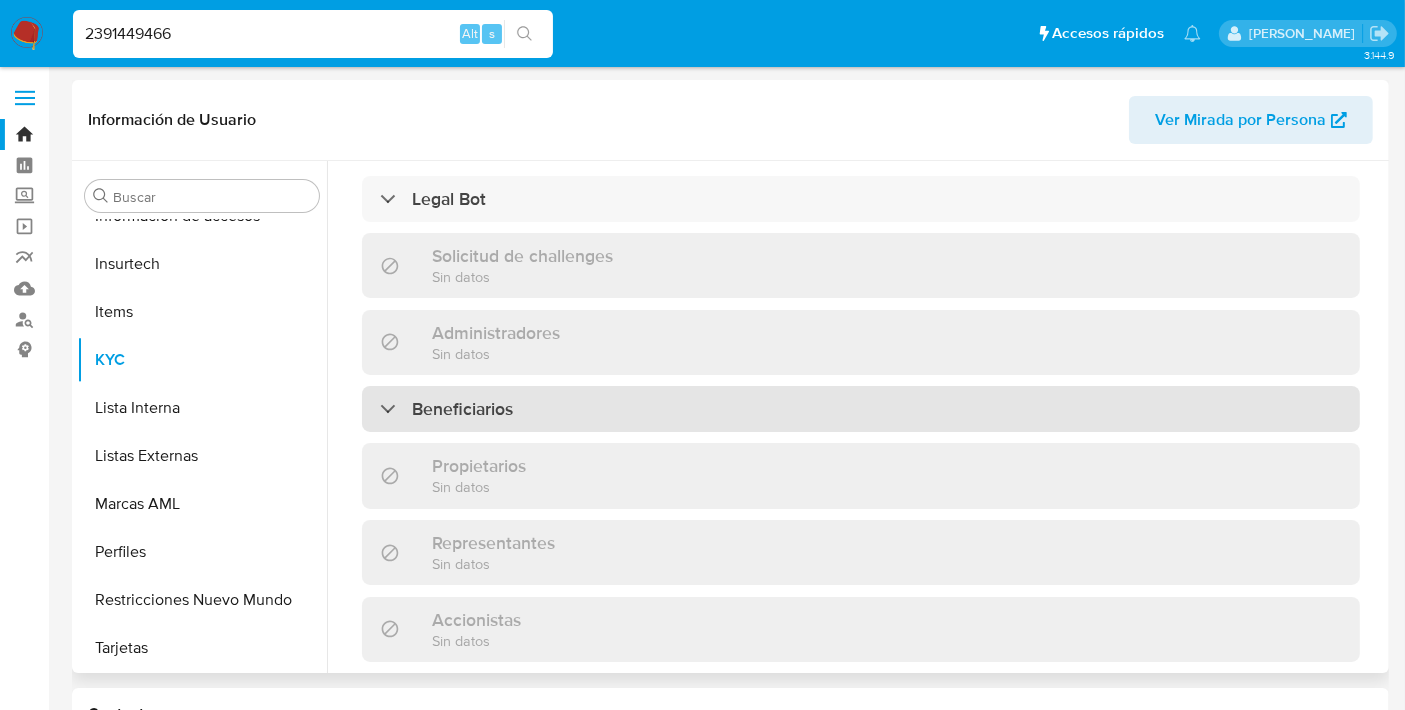 click on "Beneficiarios" at bounding box center [861, 409] 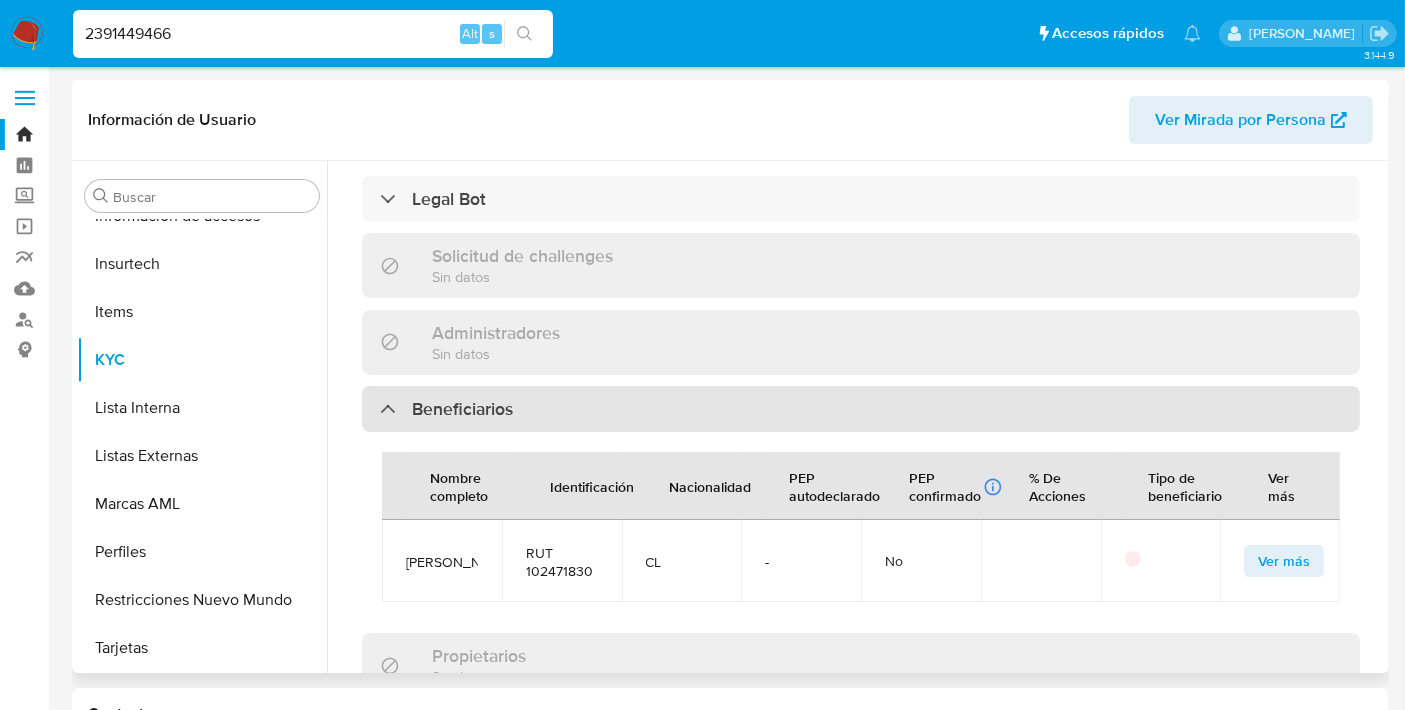 click on "Beneficiarios" at bounding box center [861, 409] 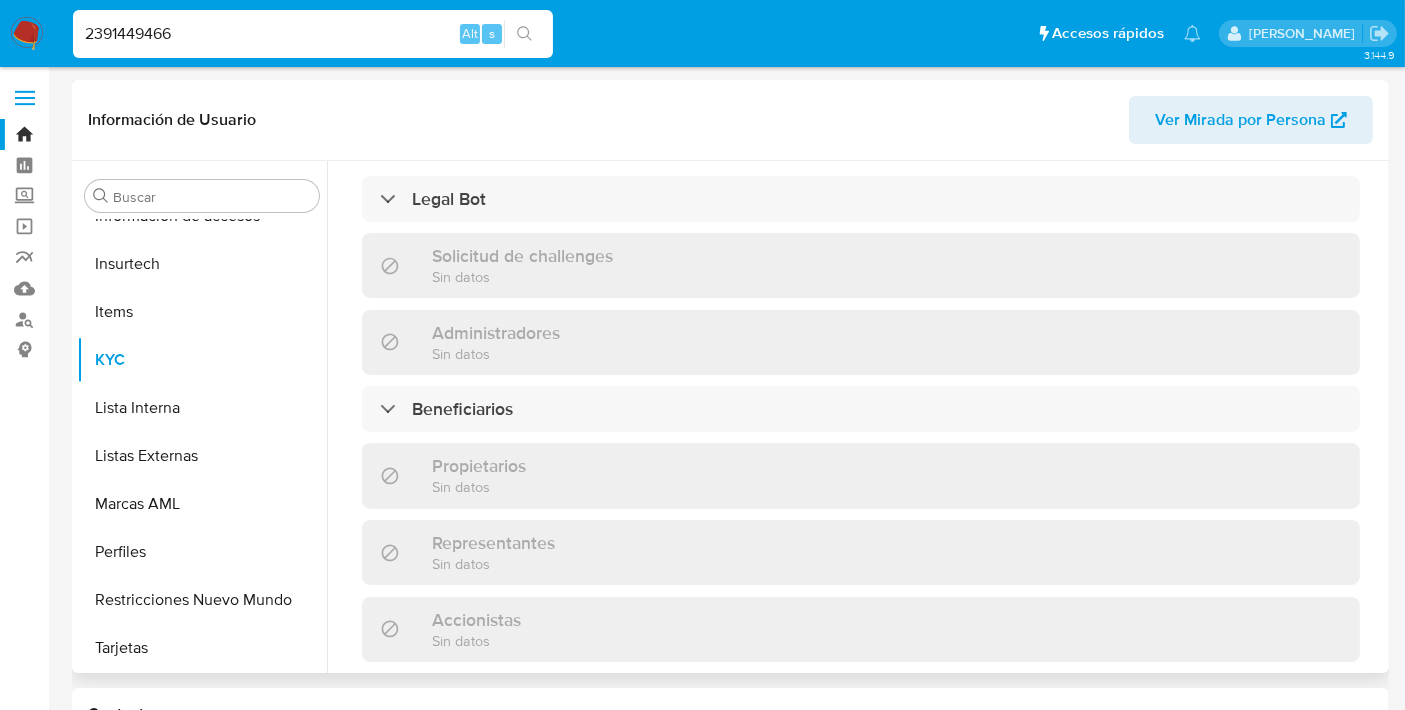 scroll, scrollTop: 477, scrollLeft: 0, axis: vertical 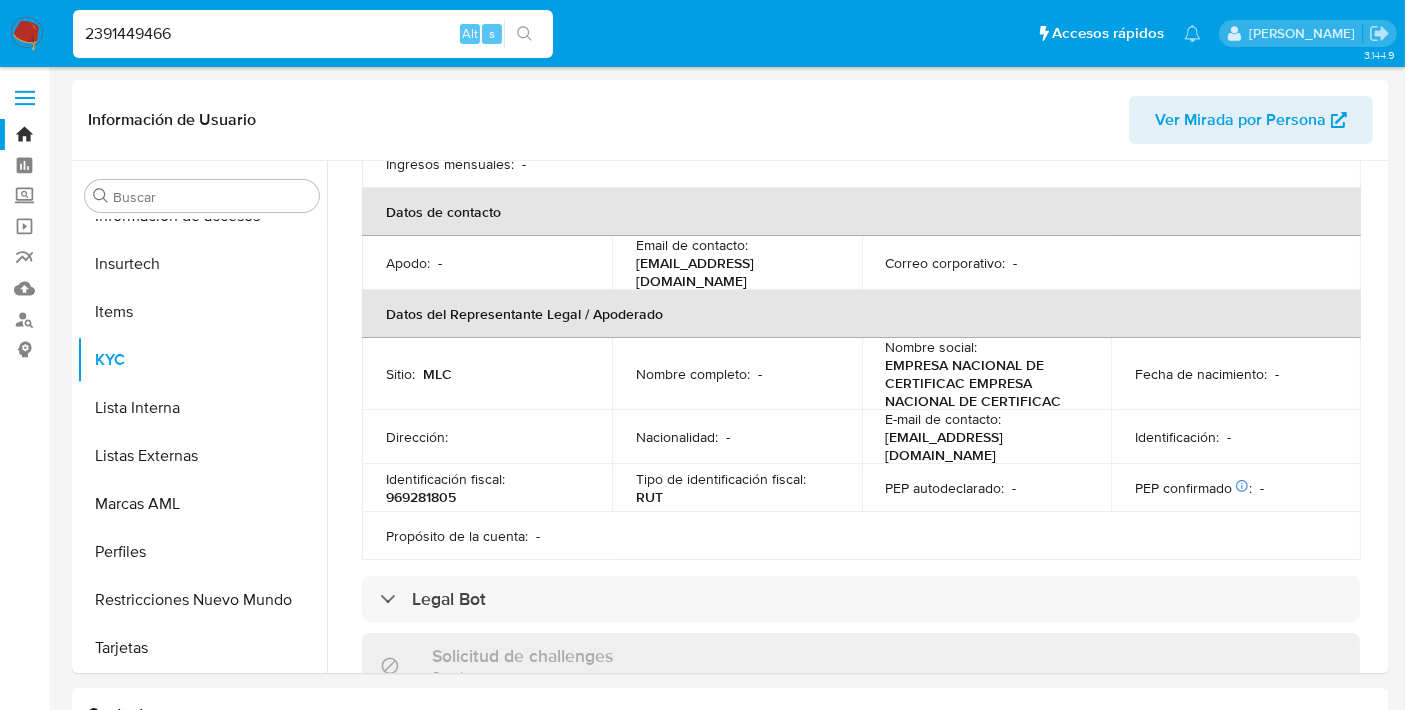click on "2391449466" at bounding box center (313, 34) 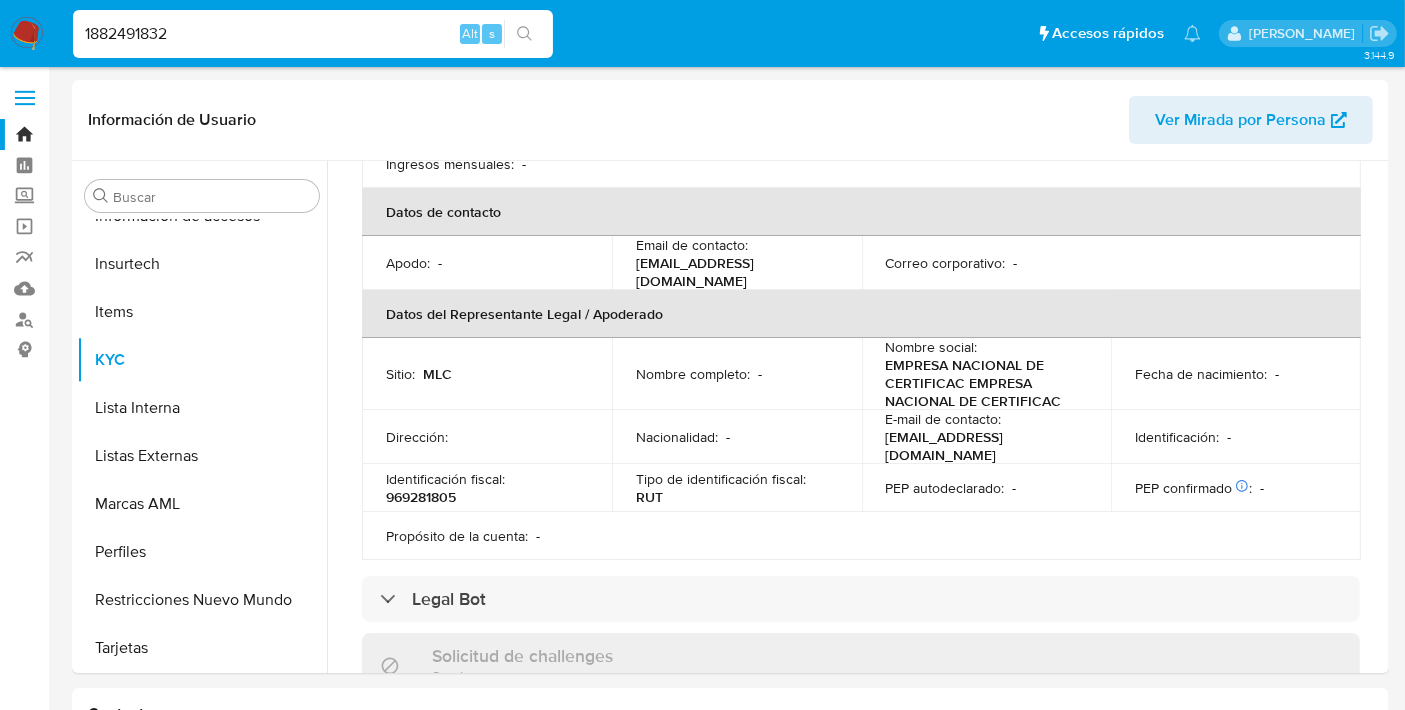 type on "1882491832" 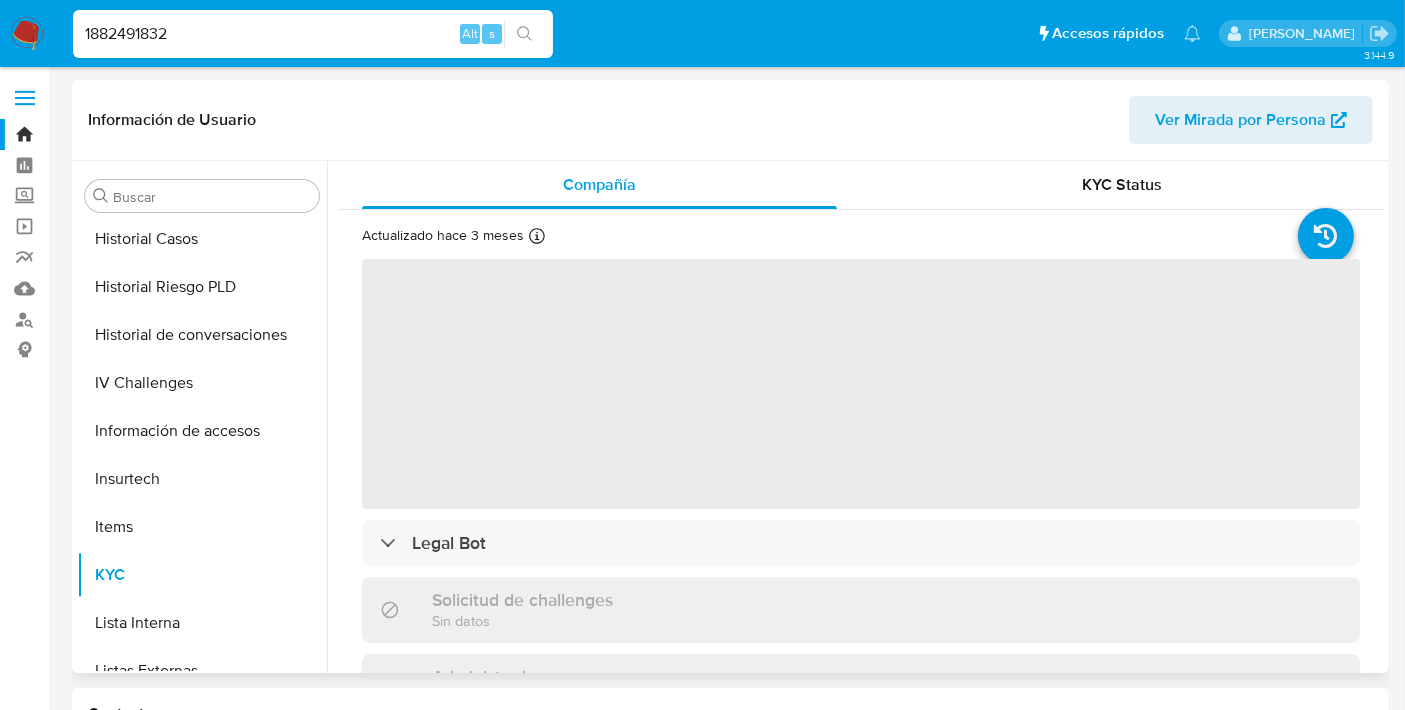 scroll, scrollTop: 796, scrollLeft: 0, axis: vertical 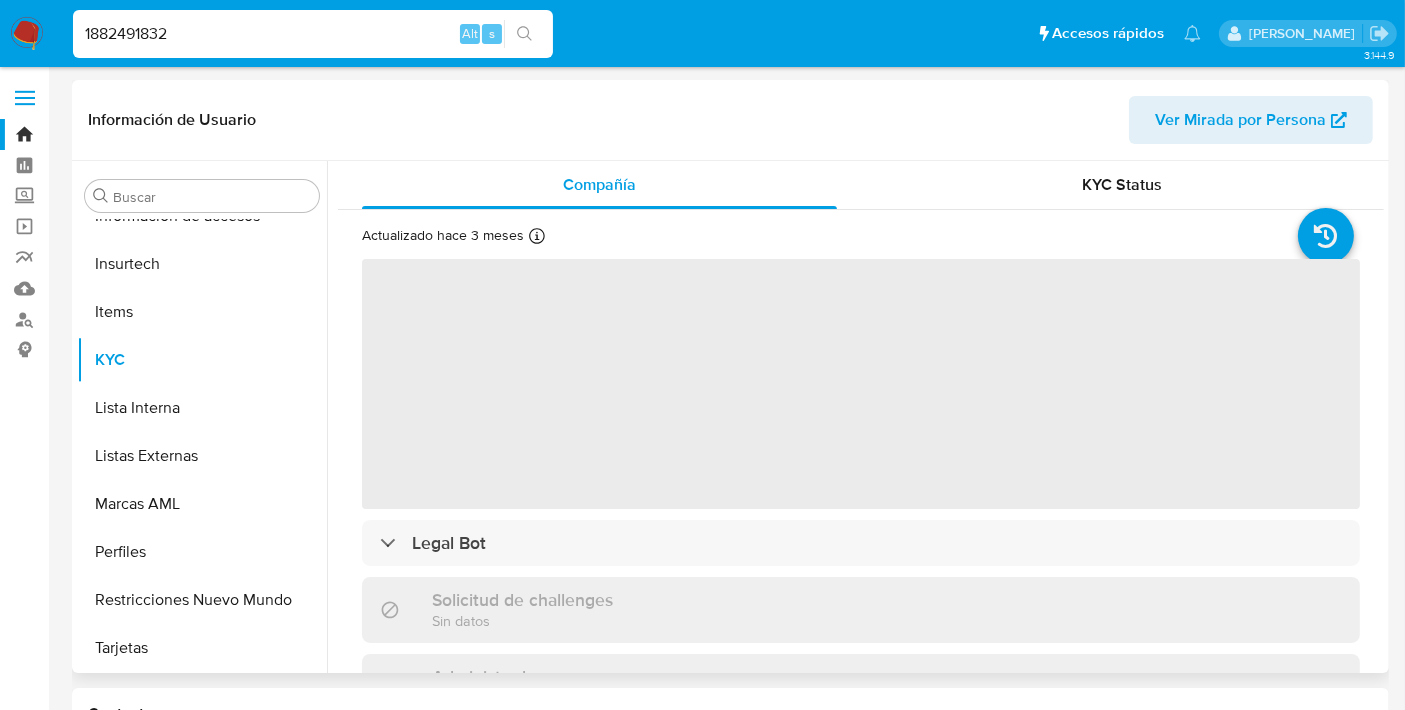 click on "Información de Usuario Ver Mirada por Persona" at bounding box center [730, 120] 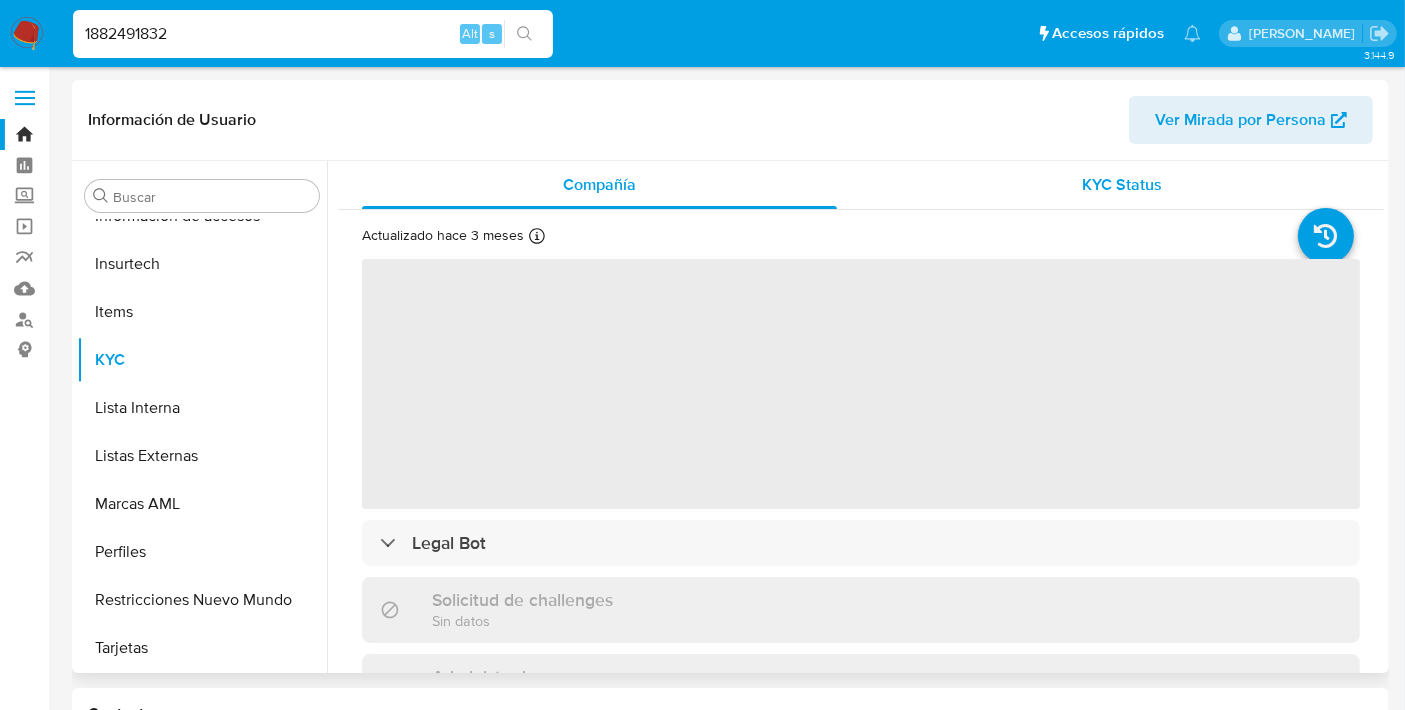click on "KYC Status" at bounding box center [1123, 184] 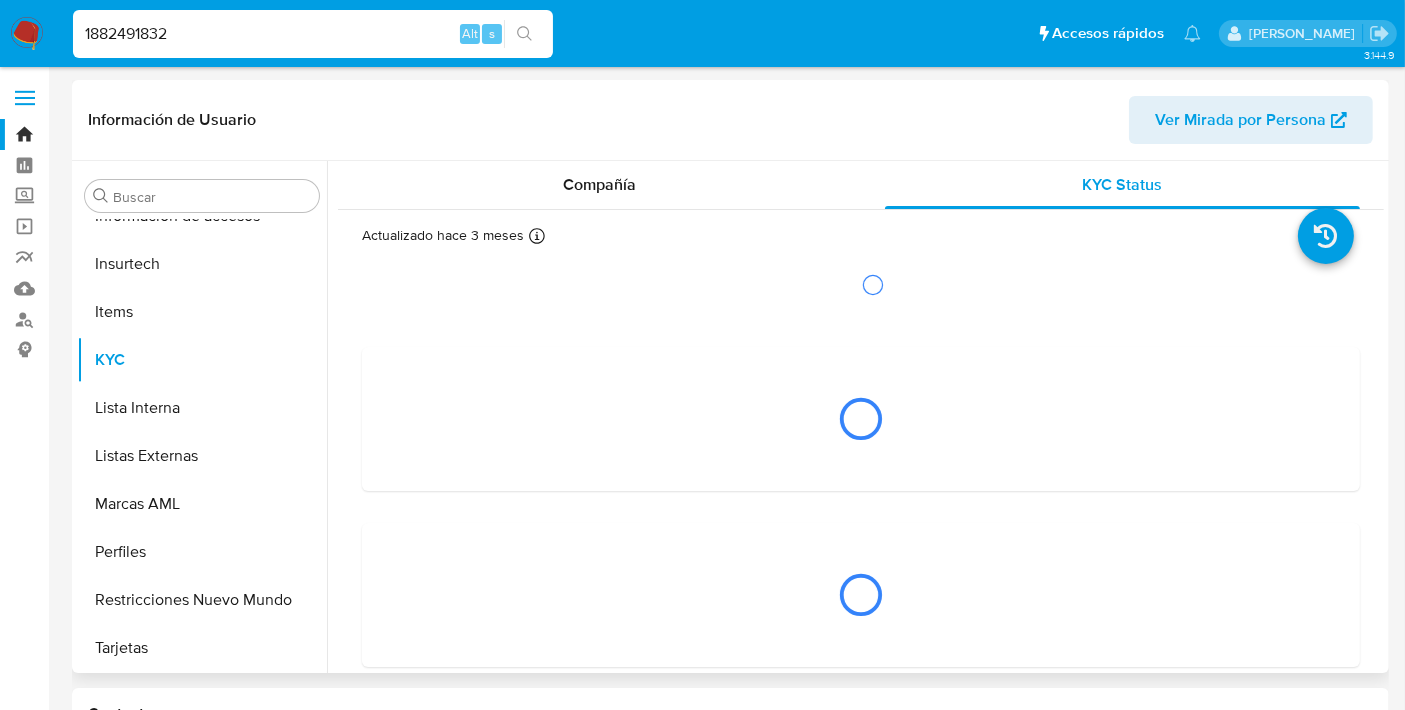 select on "10" 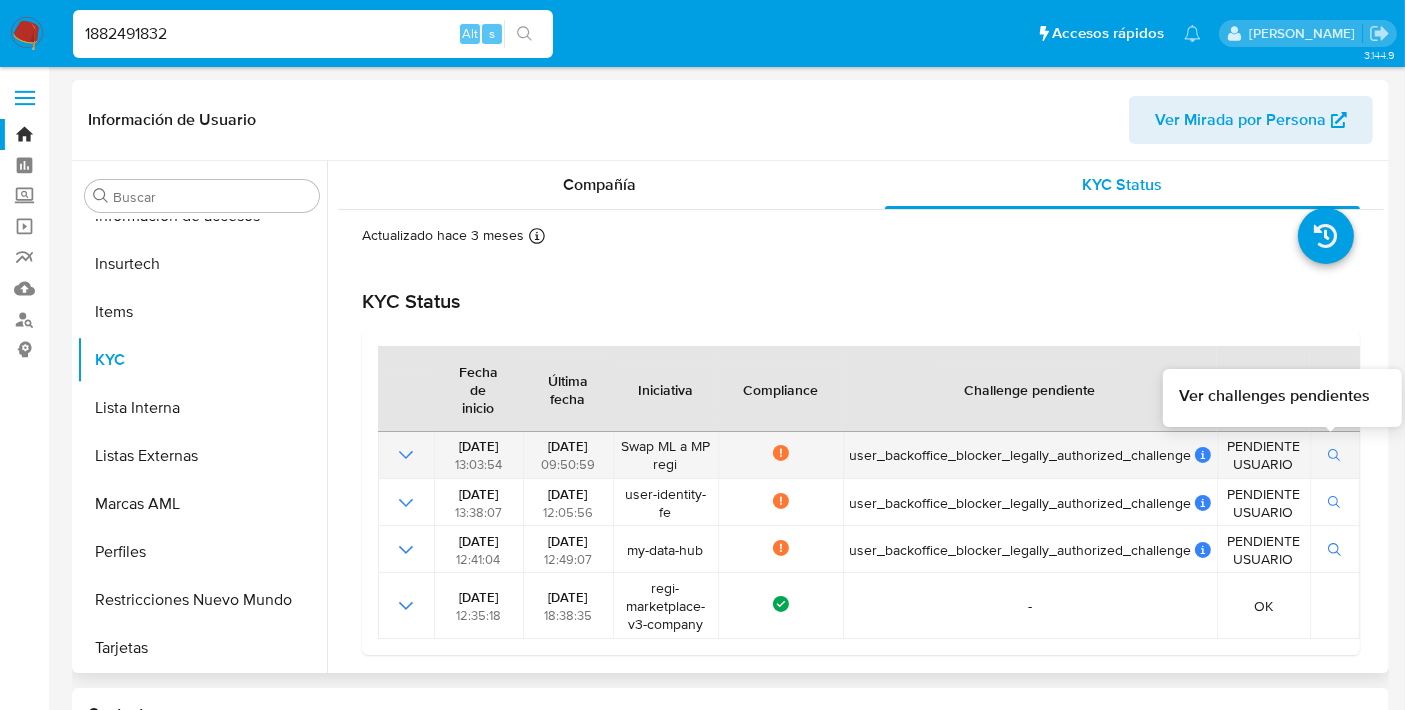 click 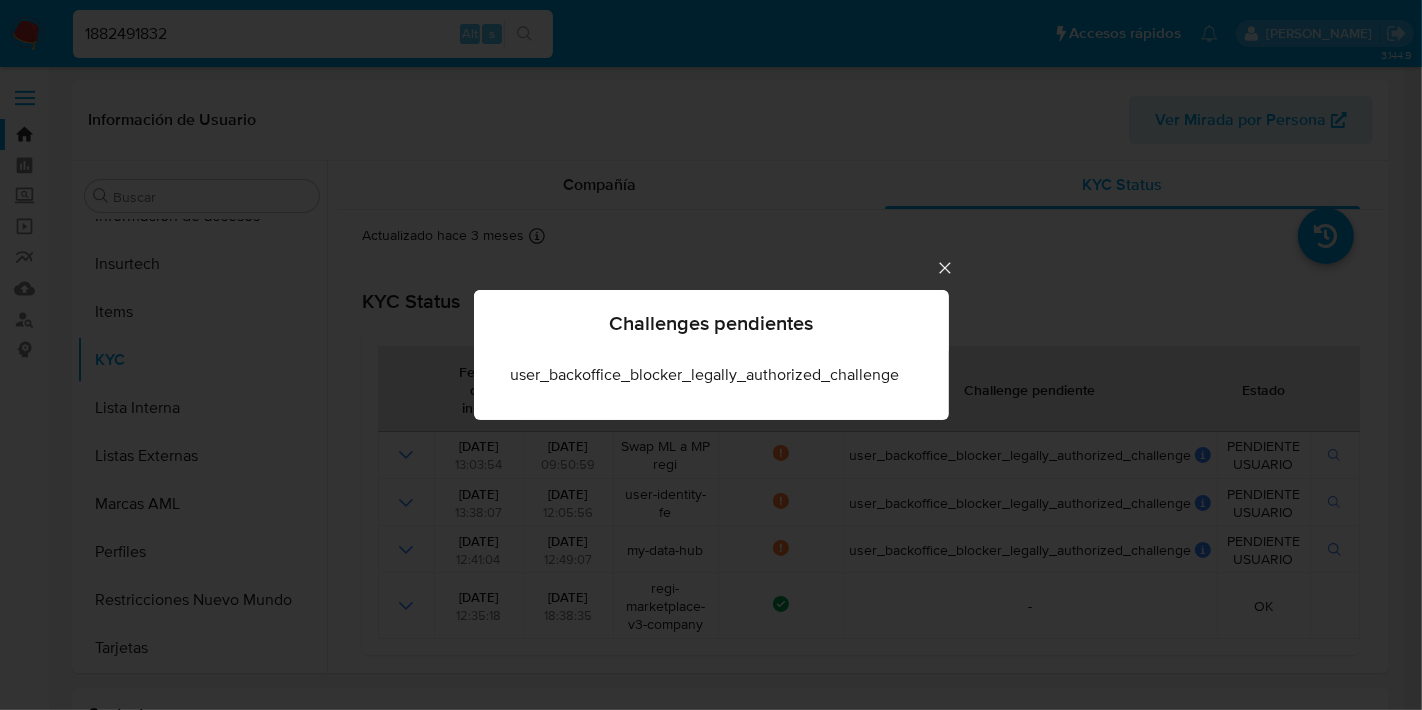 click 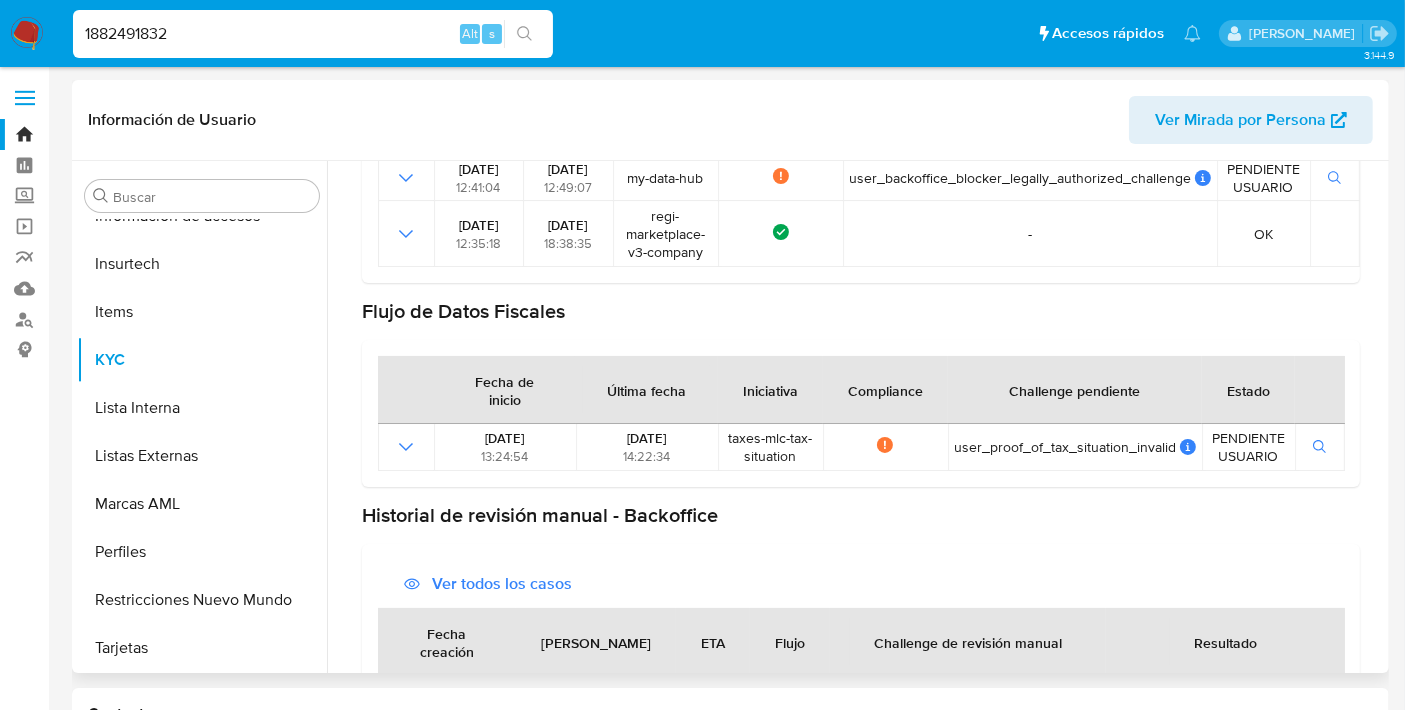 scroll, scrollTop: 548, scrollLeft: 0, axis: vertical 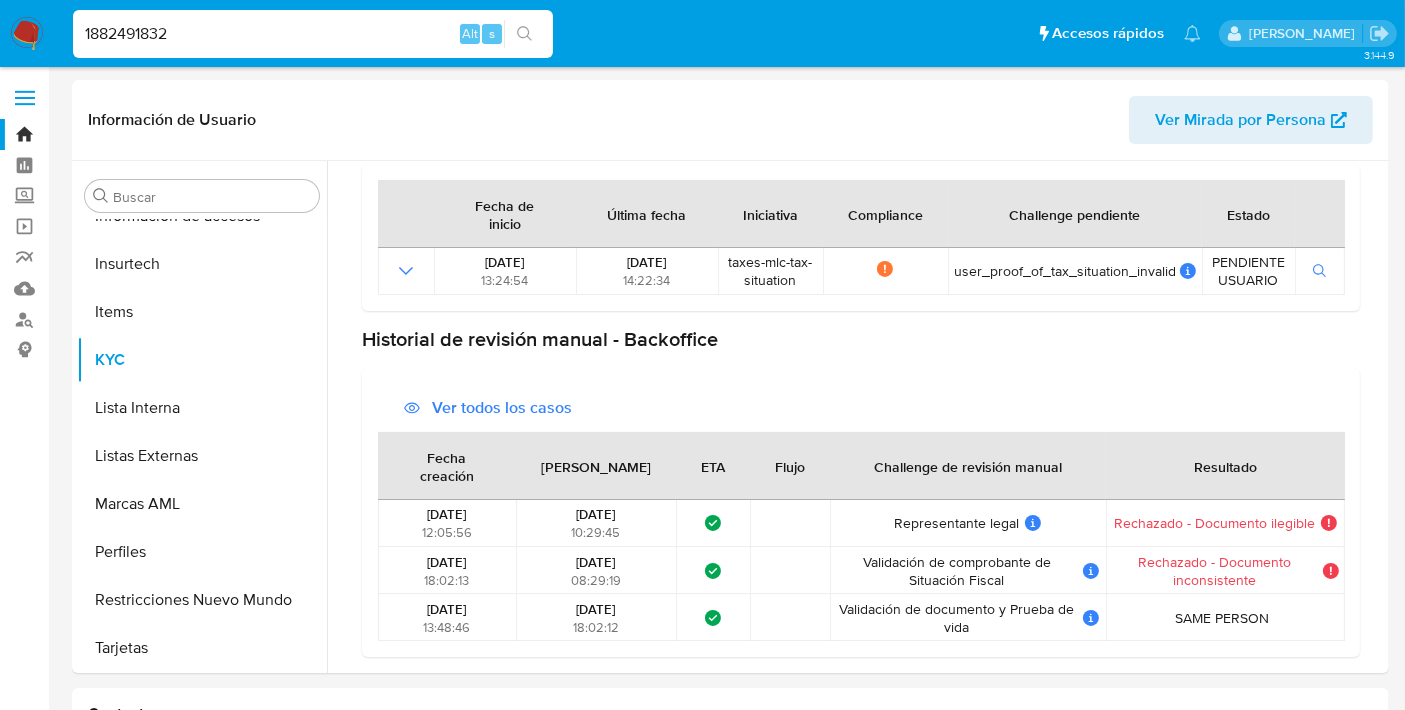 drag, startPoint x: 136, startPoint y: 34, endPoint x: 205, endPoint y: 33, distance: 69.00725 